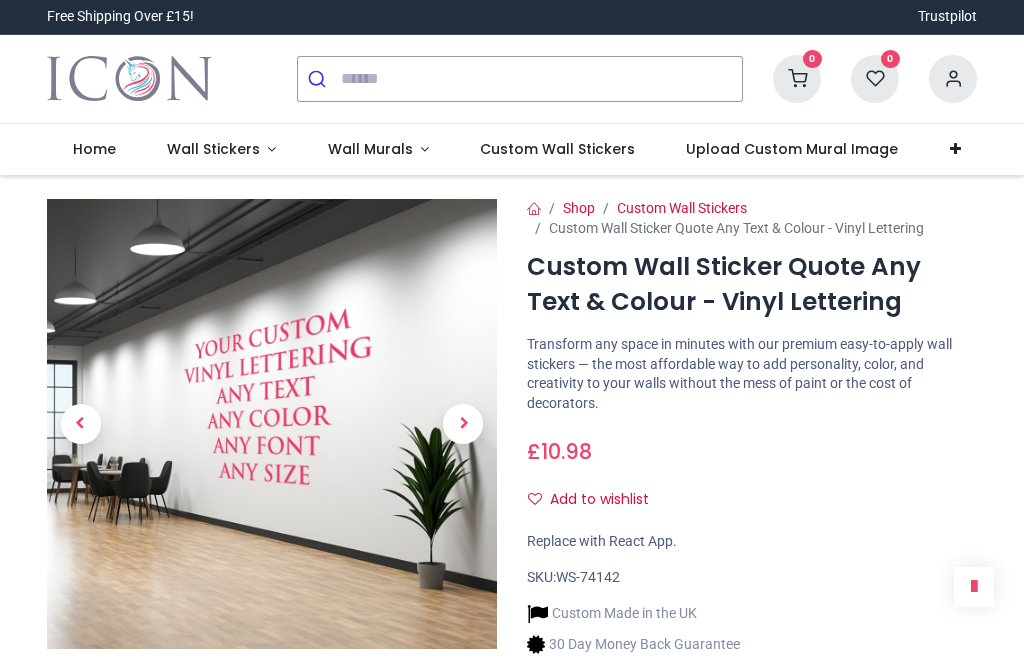 scroll, scrollTop: 0, scrollLeft: 0, axis: both 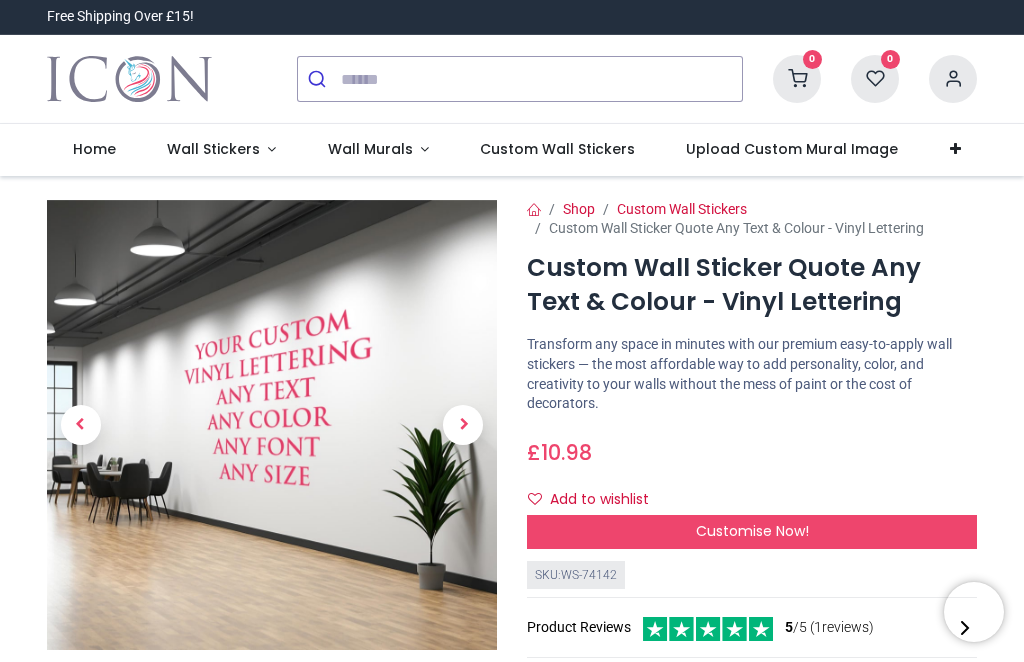 click on "Customise Now!" at bounding box center (752, 531) 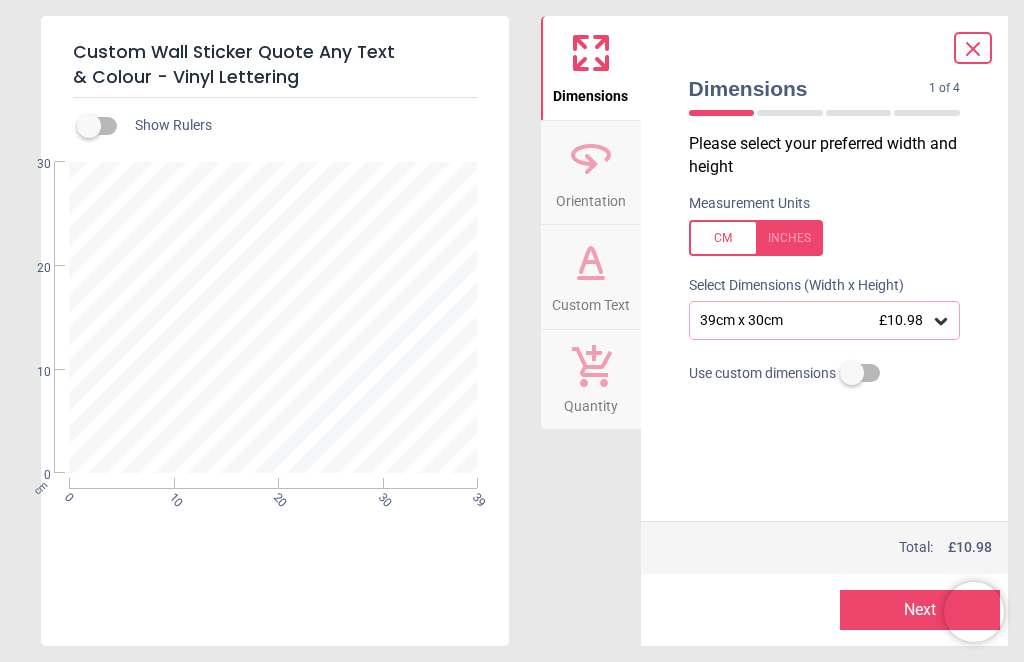 click at bounding box center (756, 238) 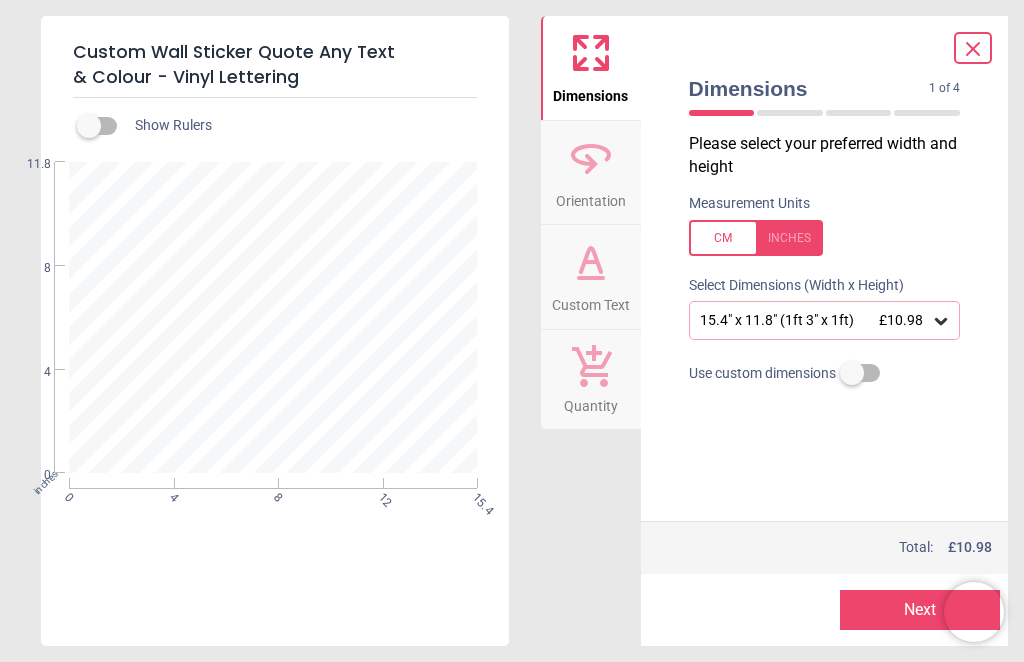 click at bounding box center (756, 238) 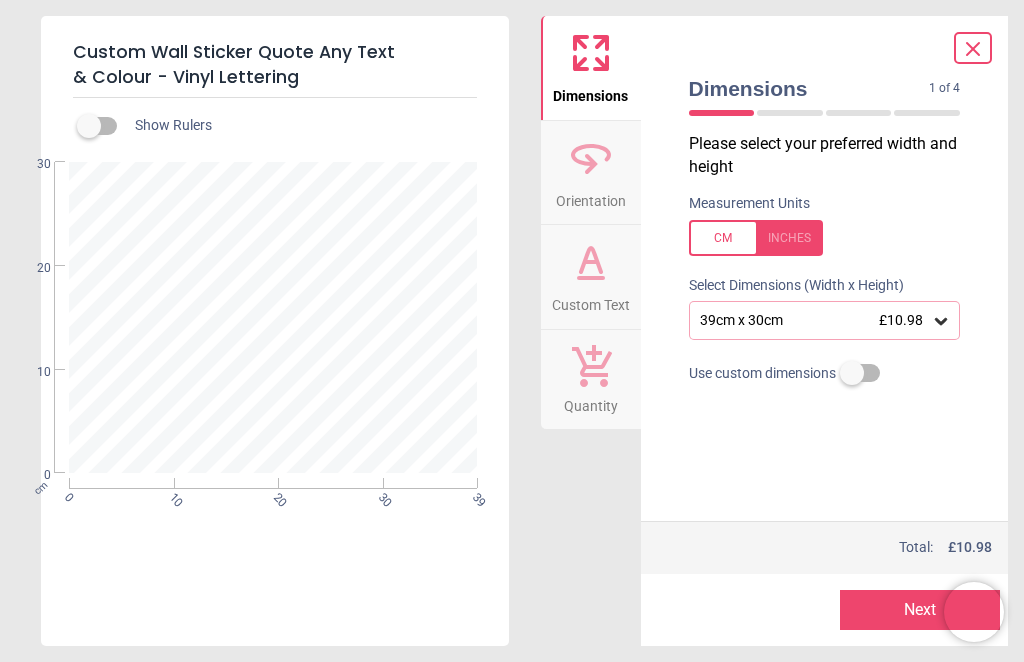 click at bounding box center [756, 238] 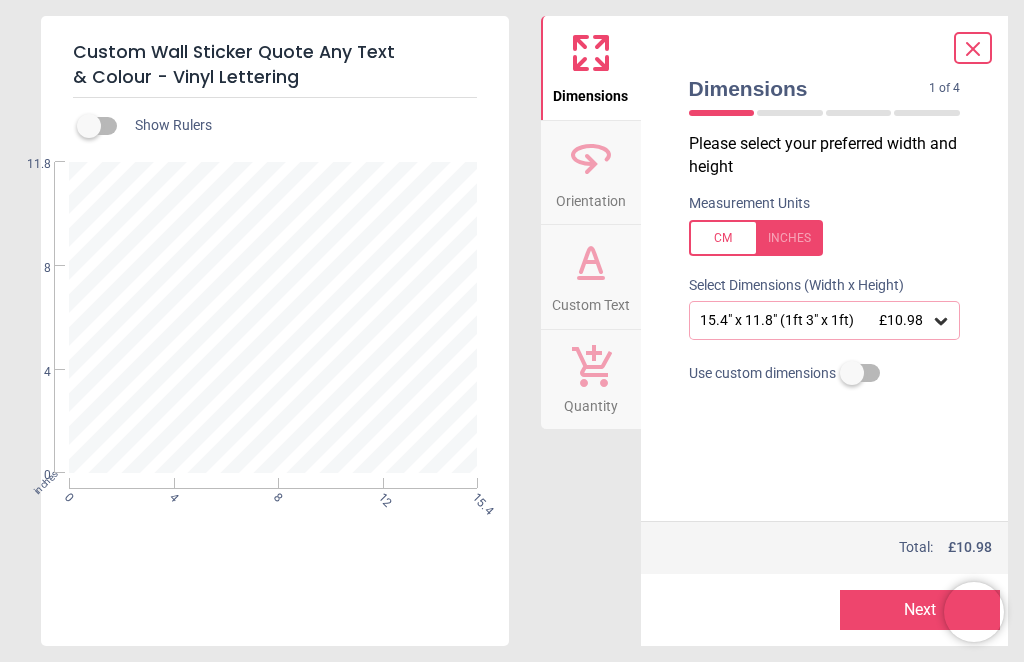 click 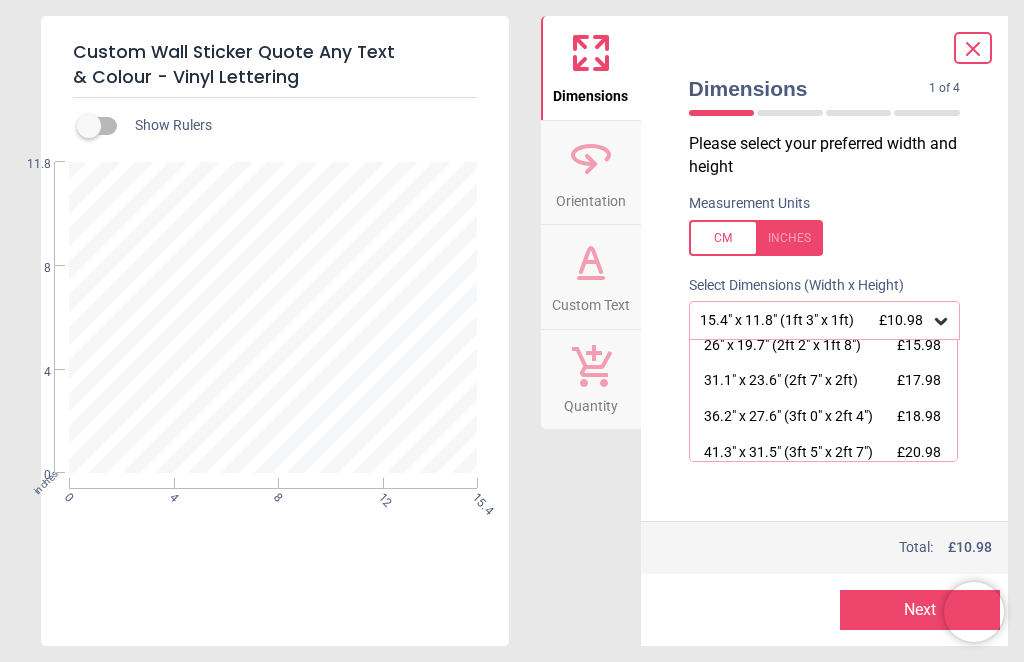scroll, scrollTop: 85, scrollLeft: 0, axis: vertical 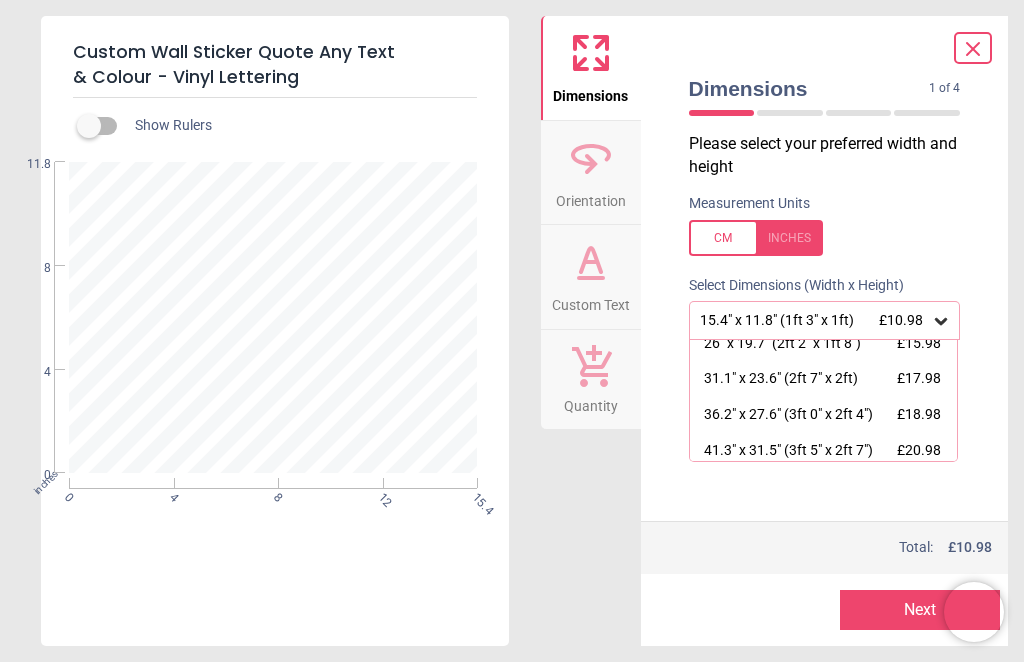 click on "£18.98" at bounding box center [919, 414] 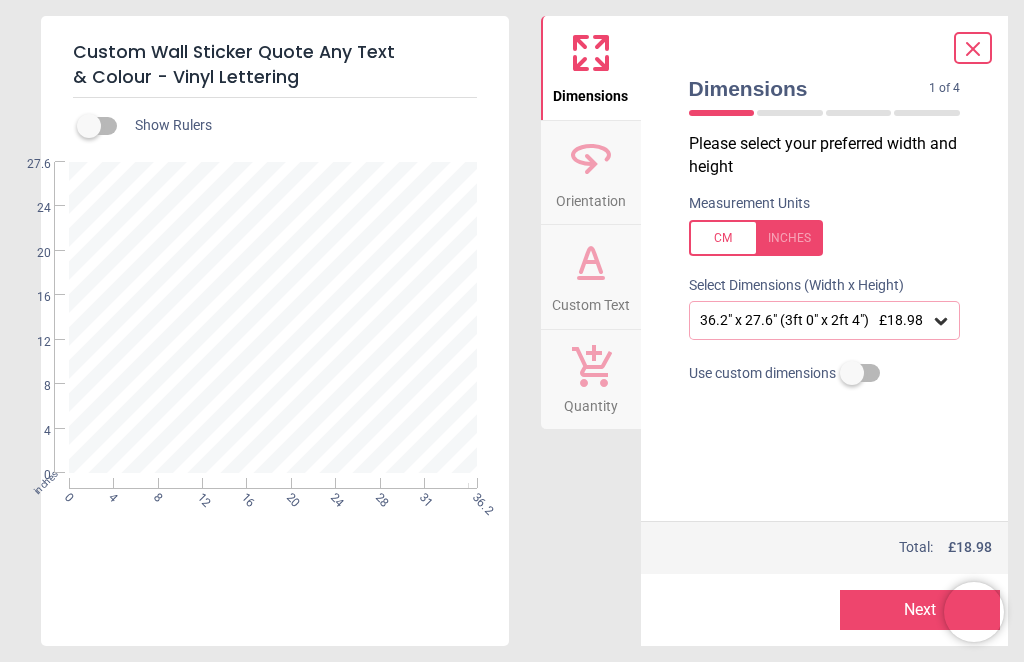 click at bounding box center [273, 318] 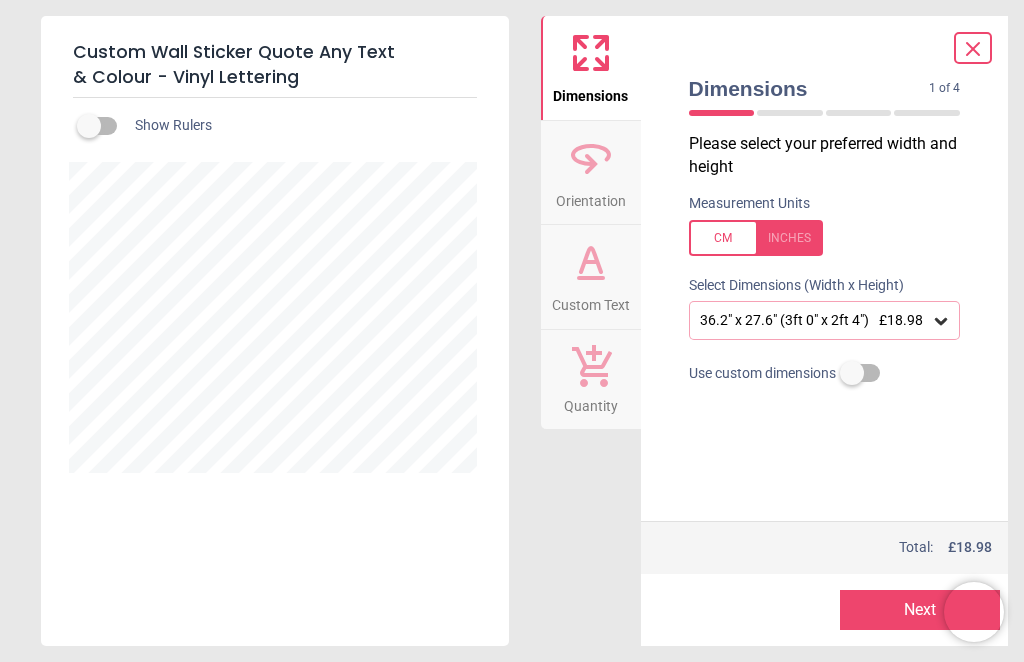 click at bounding box center (89, 126) 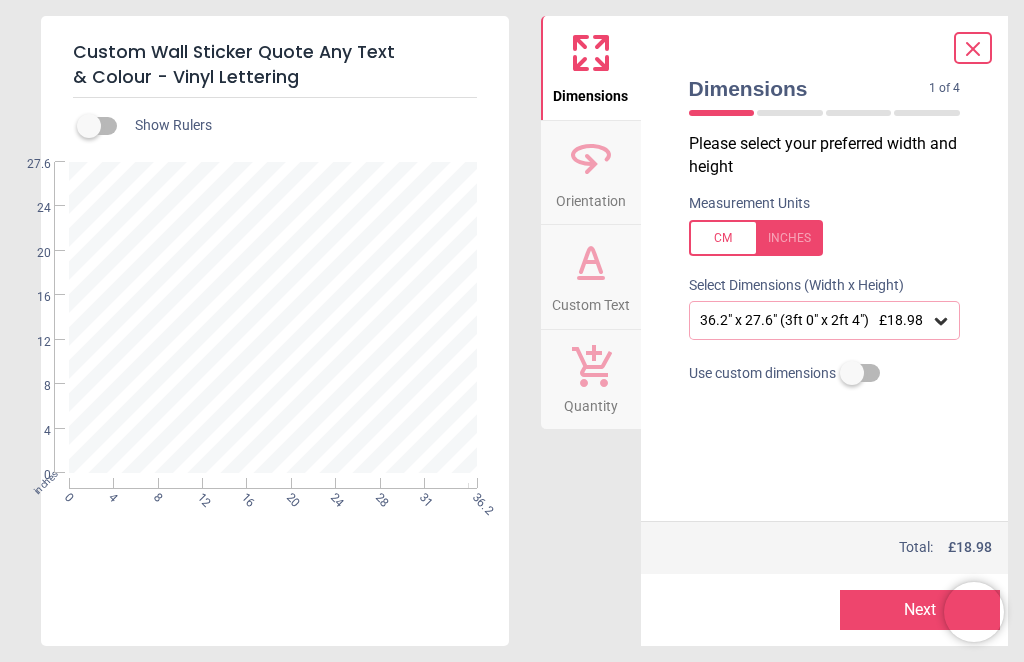 click at bounding box center [273, 318] 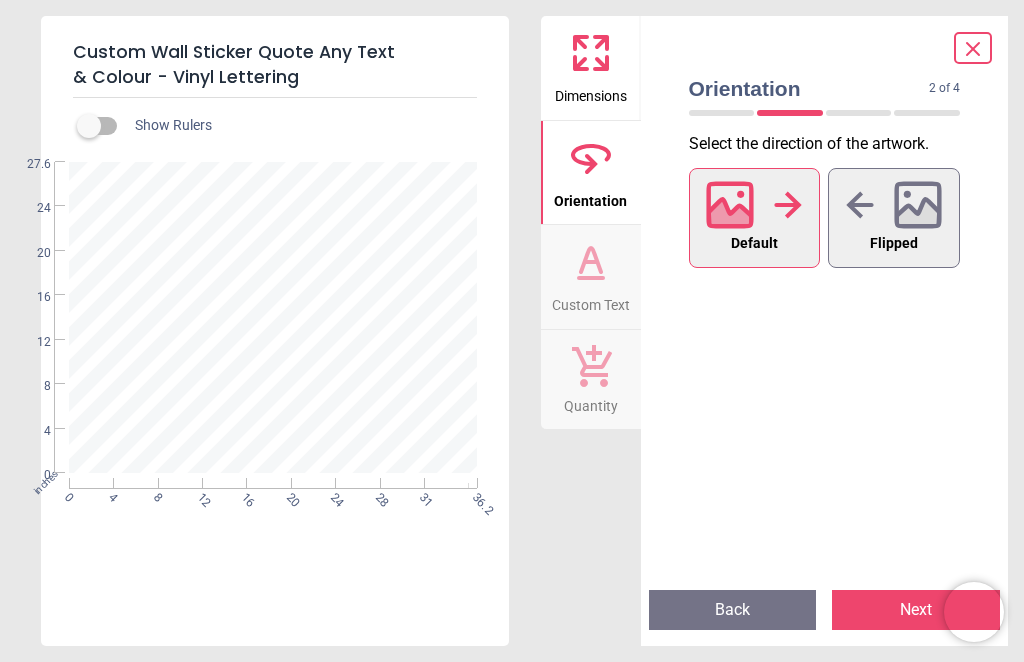 click 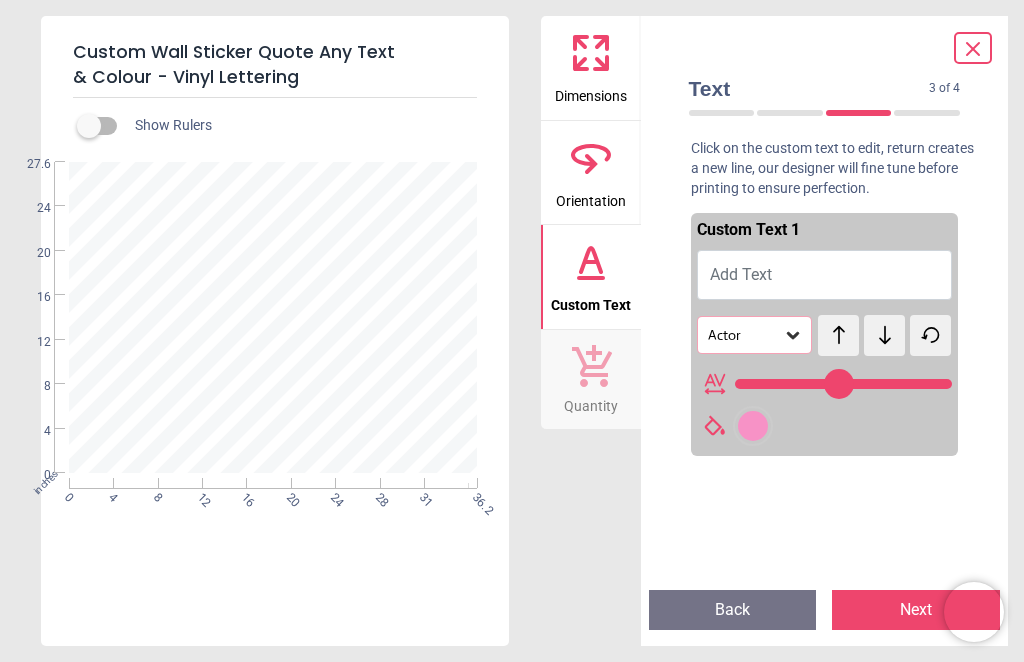 type on "**" 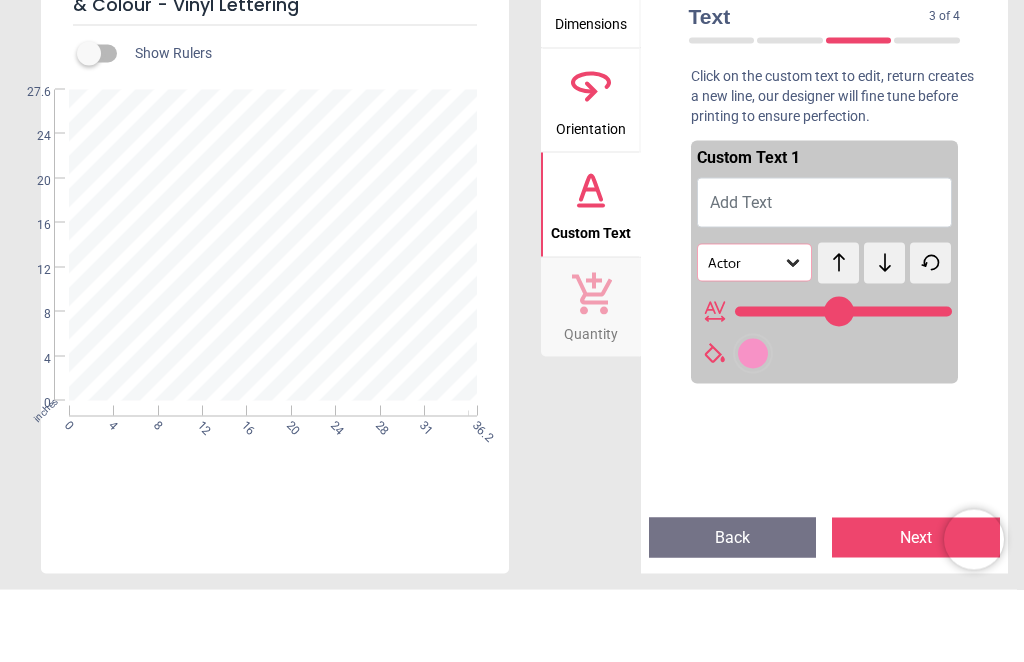 click at bounding box center (273, 318) 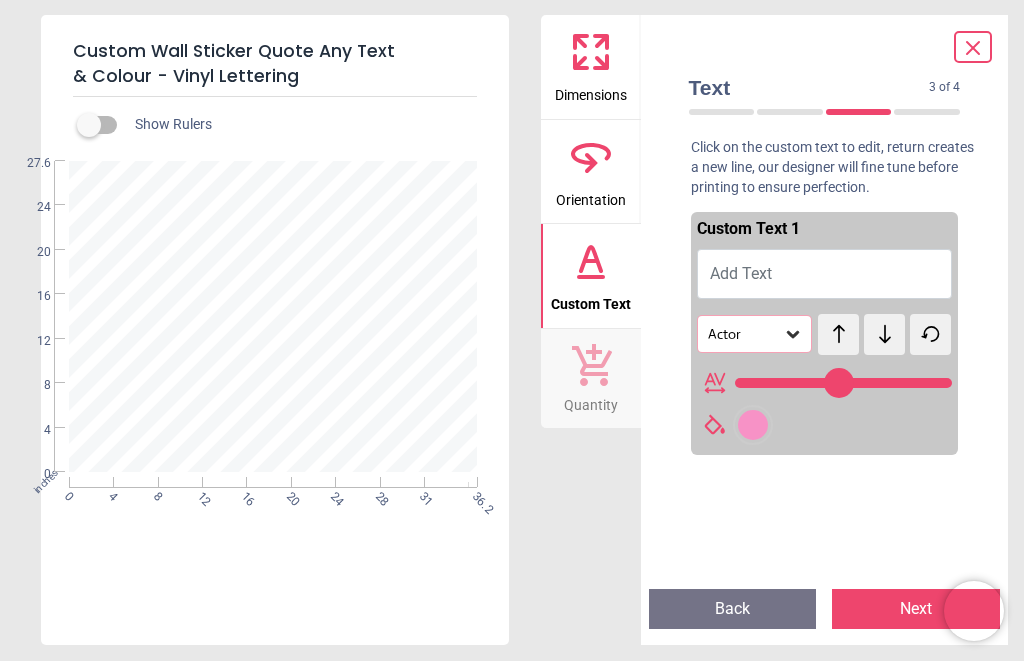 click at bounding box center (273, 318) 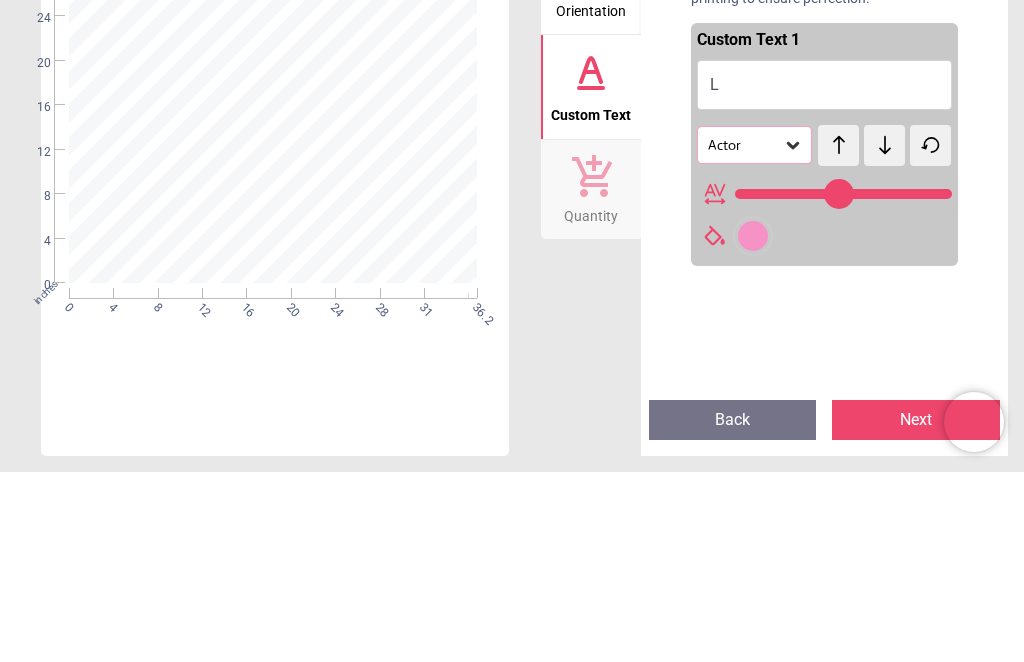 type on "**" 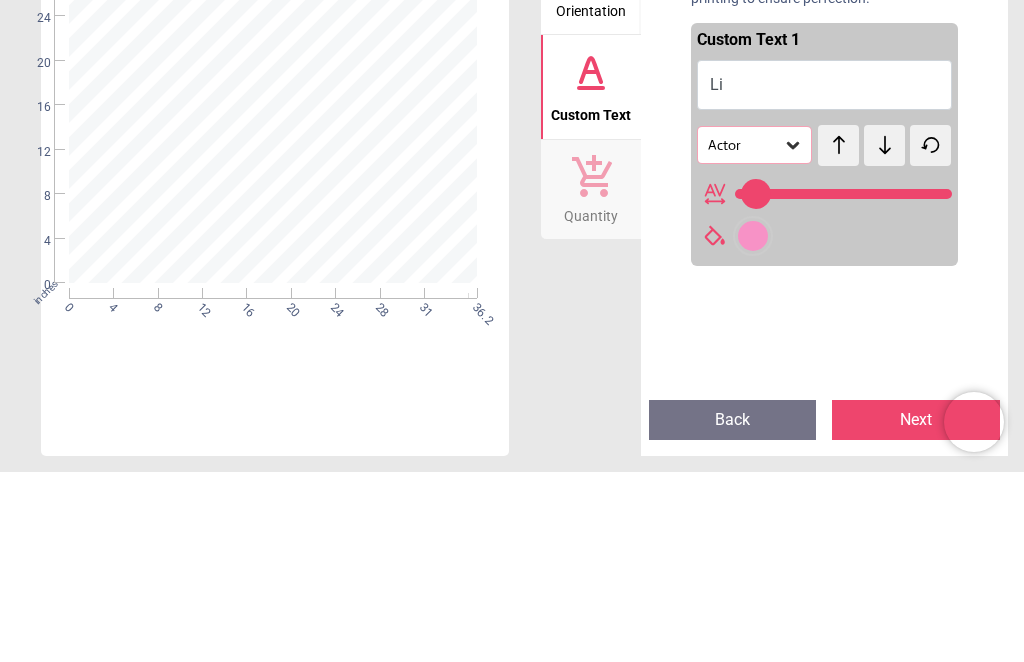 type on "***" 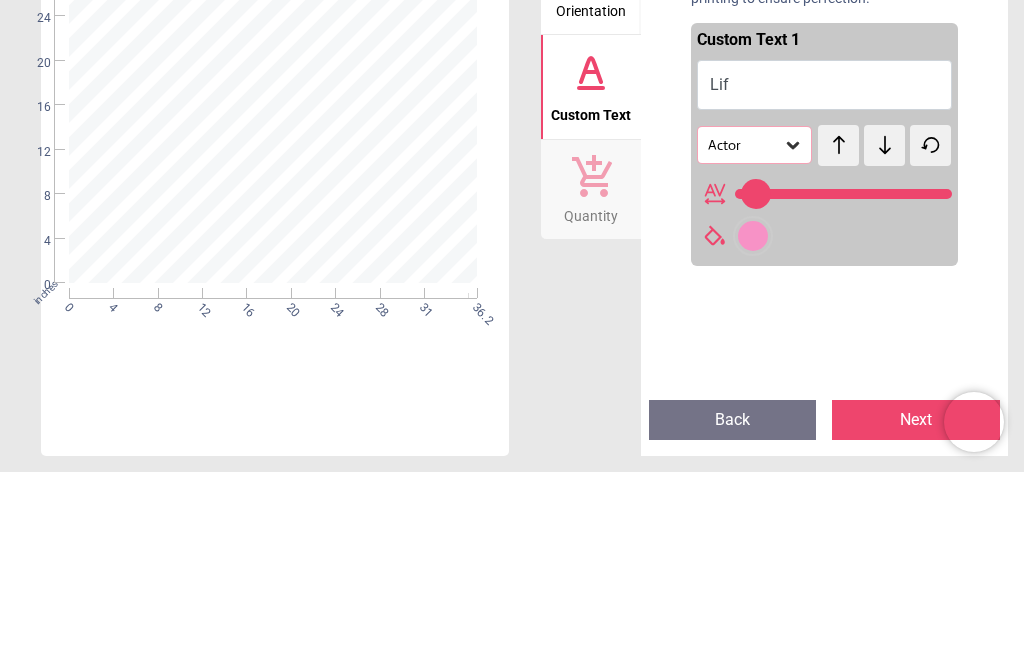 type on "*****" 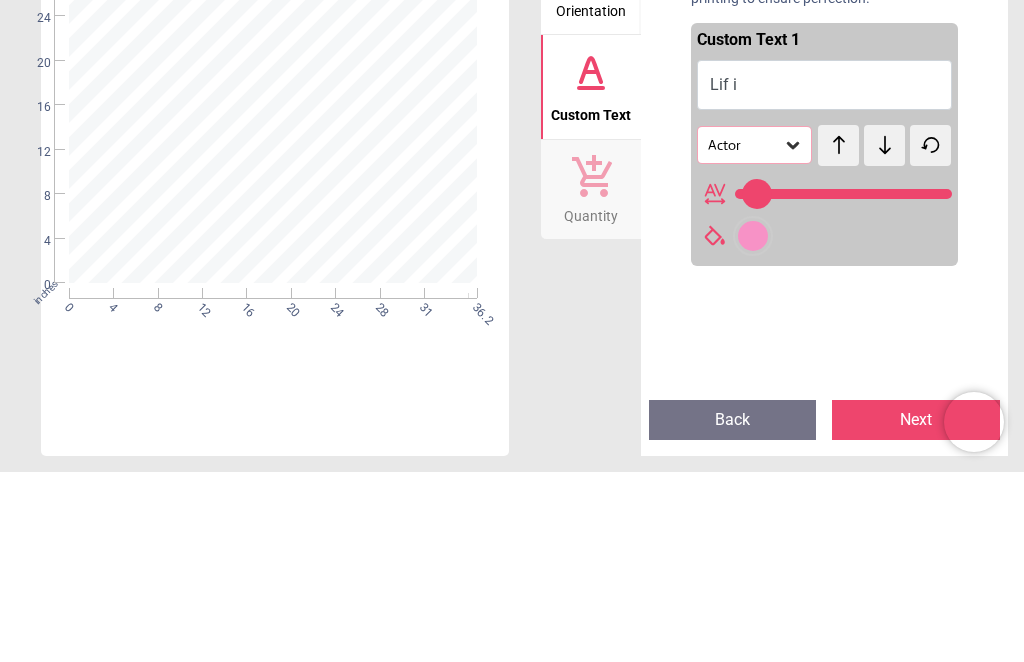 type on "******" 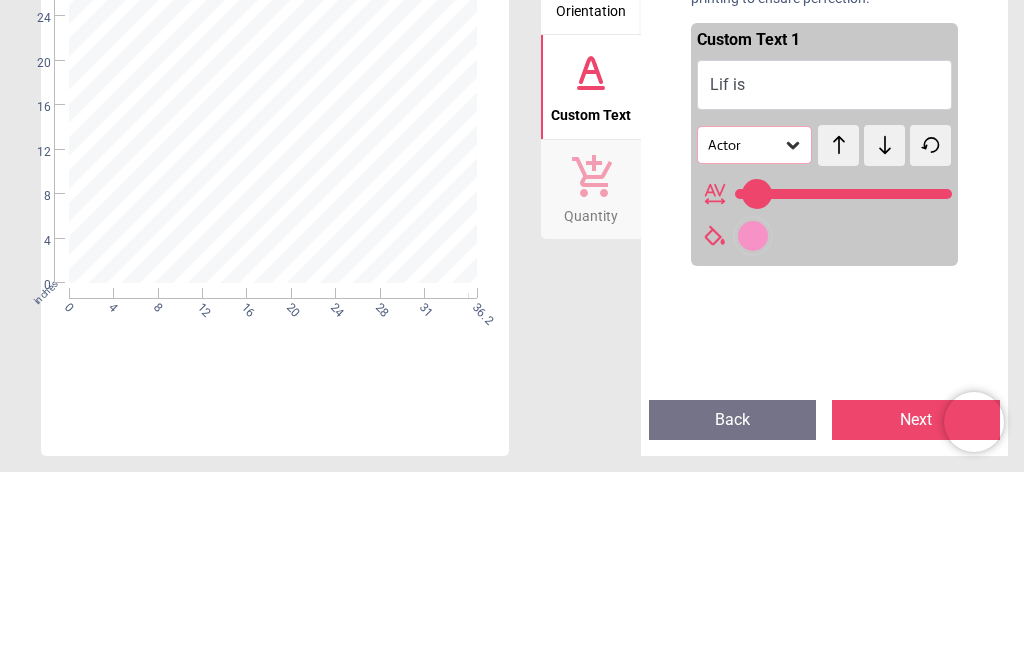 type on "***" 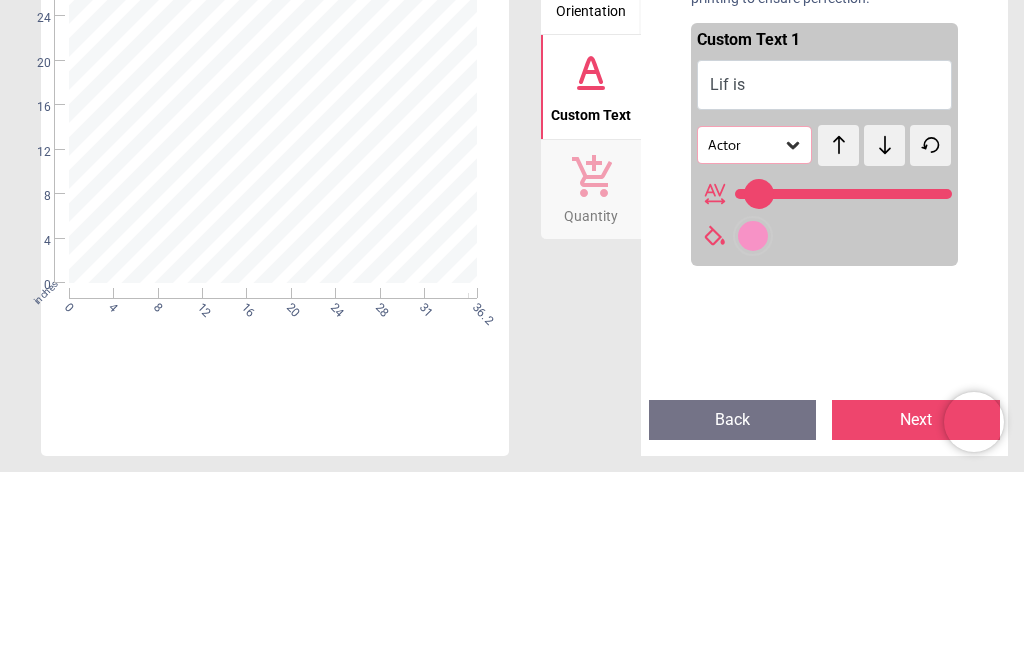 type on "******" 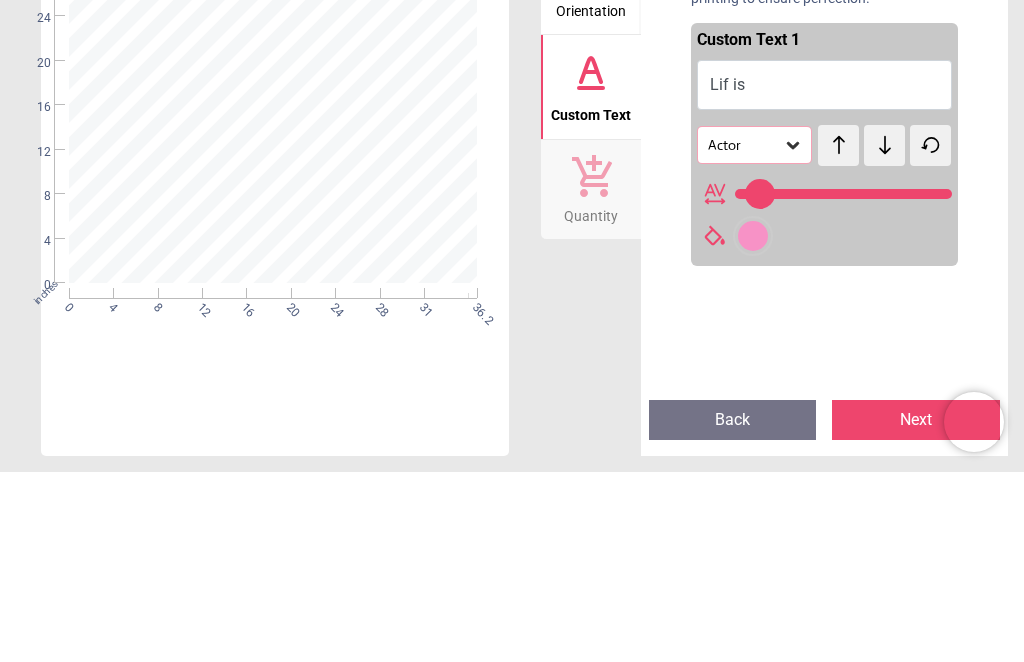 type on "******" 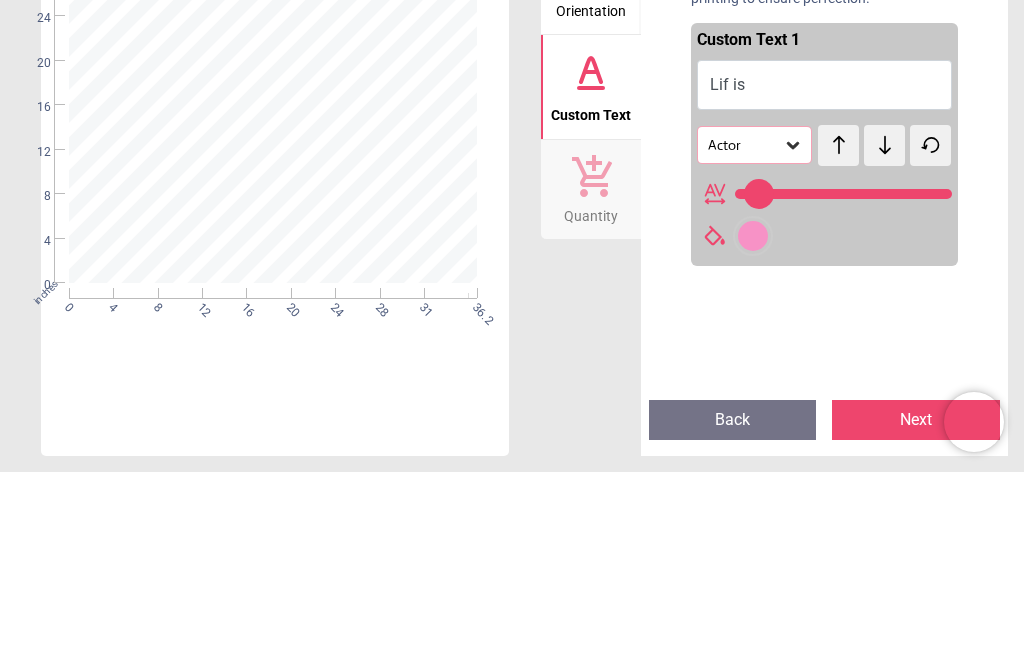 type on "*****" 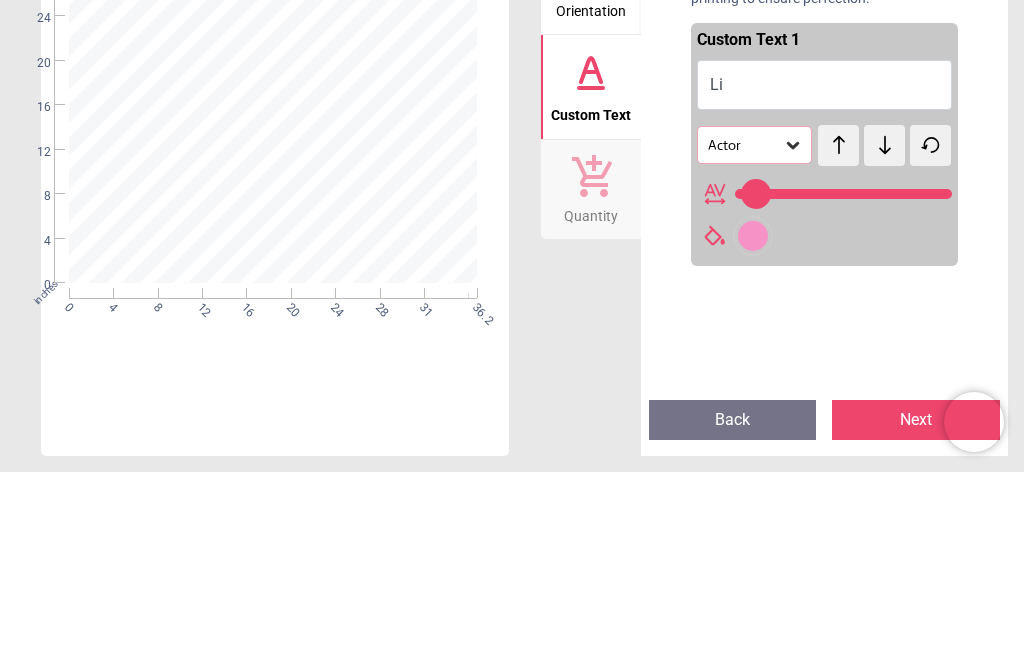 type on "*" 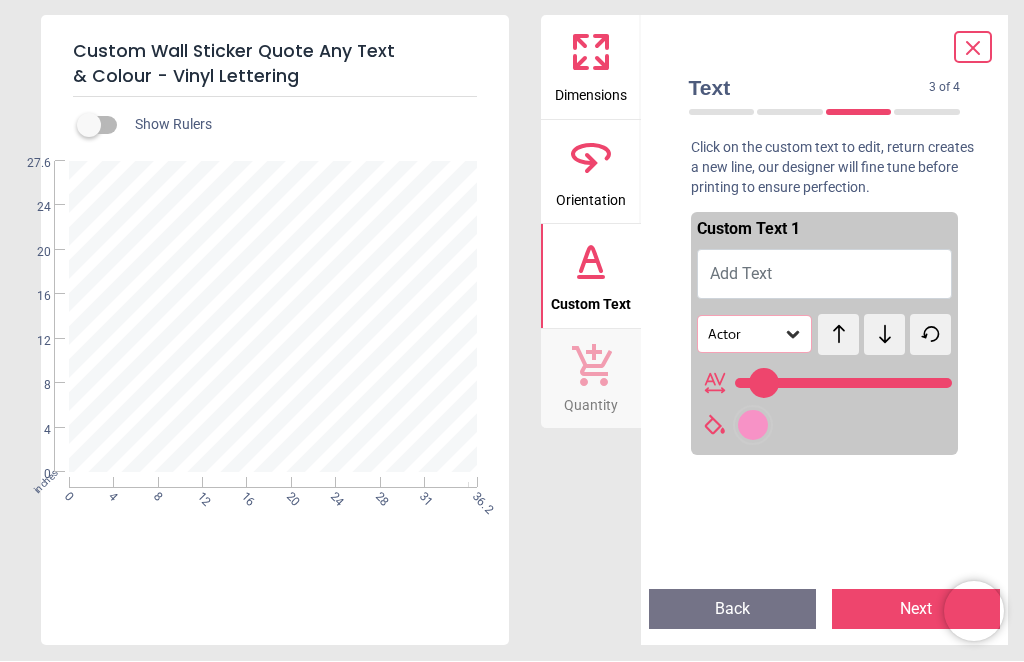 type on "**" 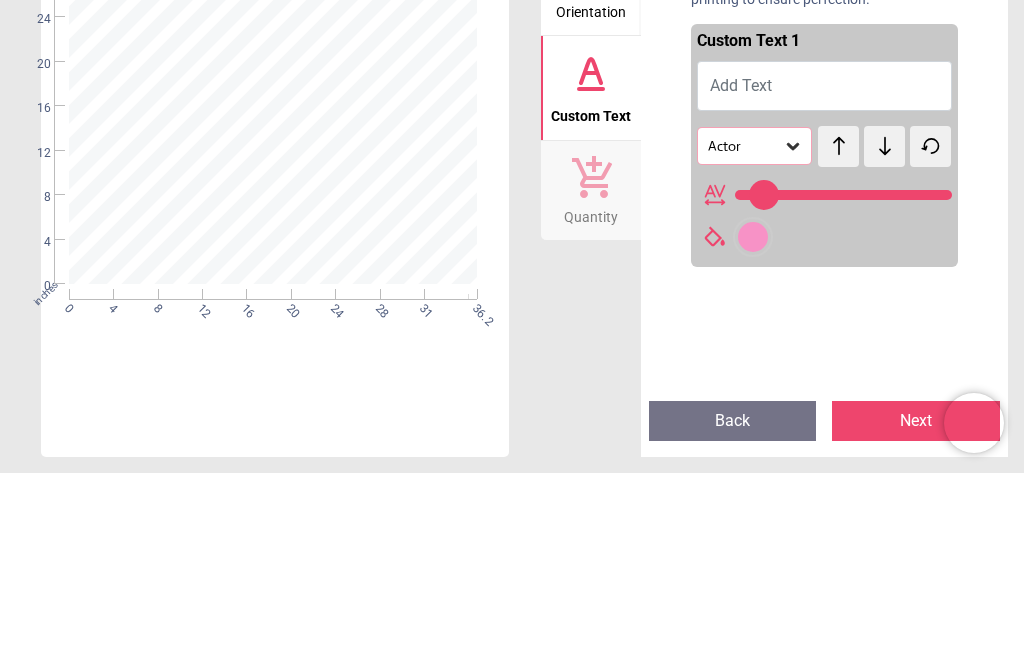 type on "*" 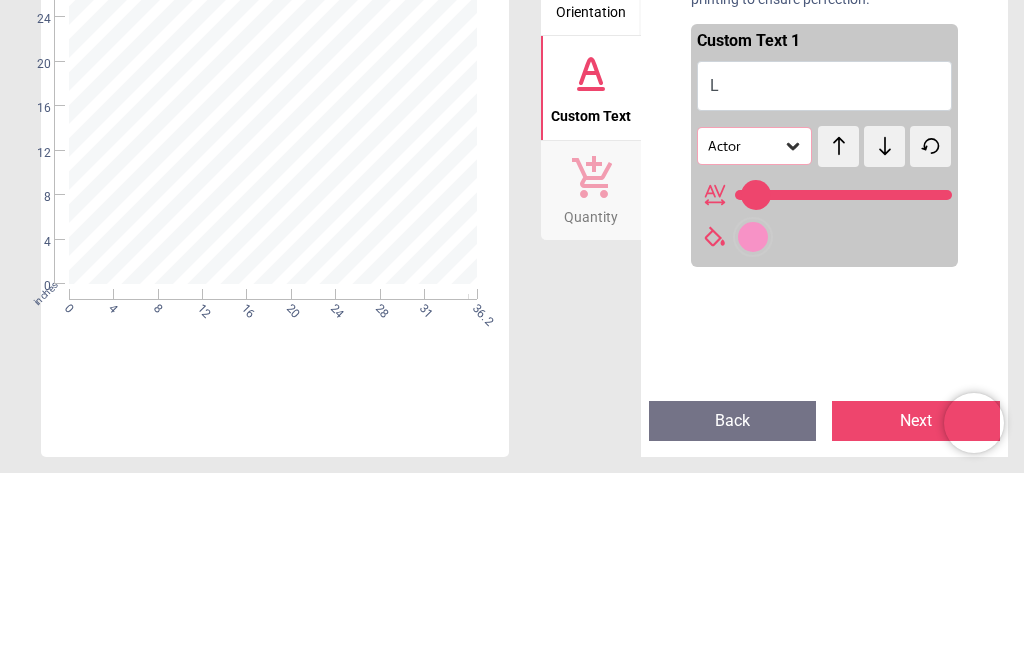 type on "**" 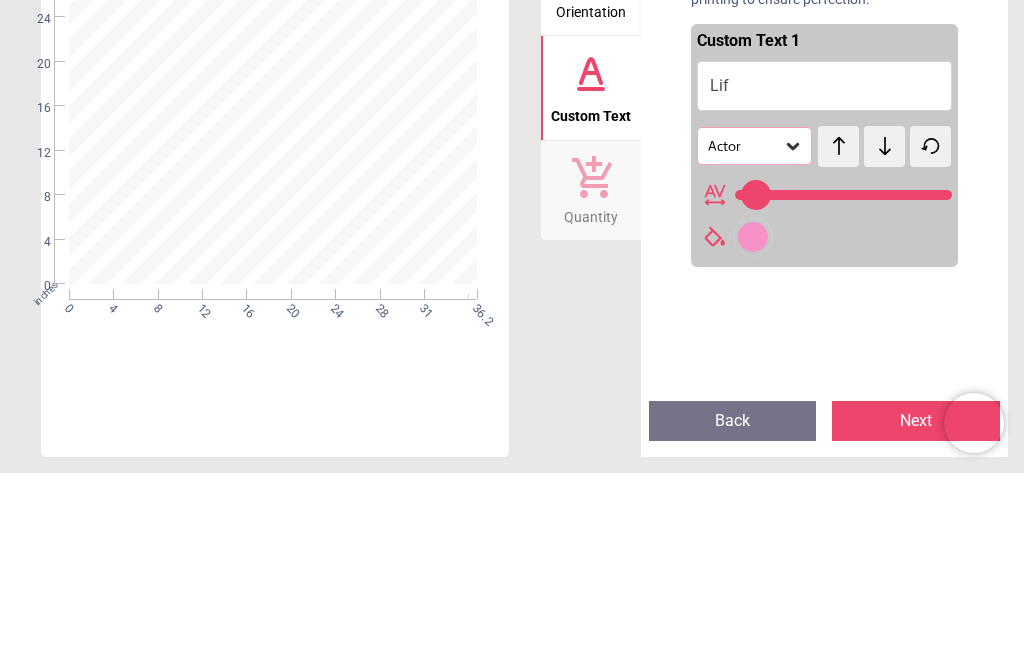 type on "****" 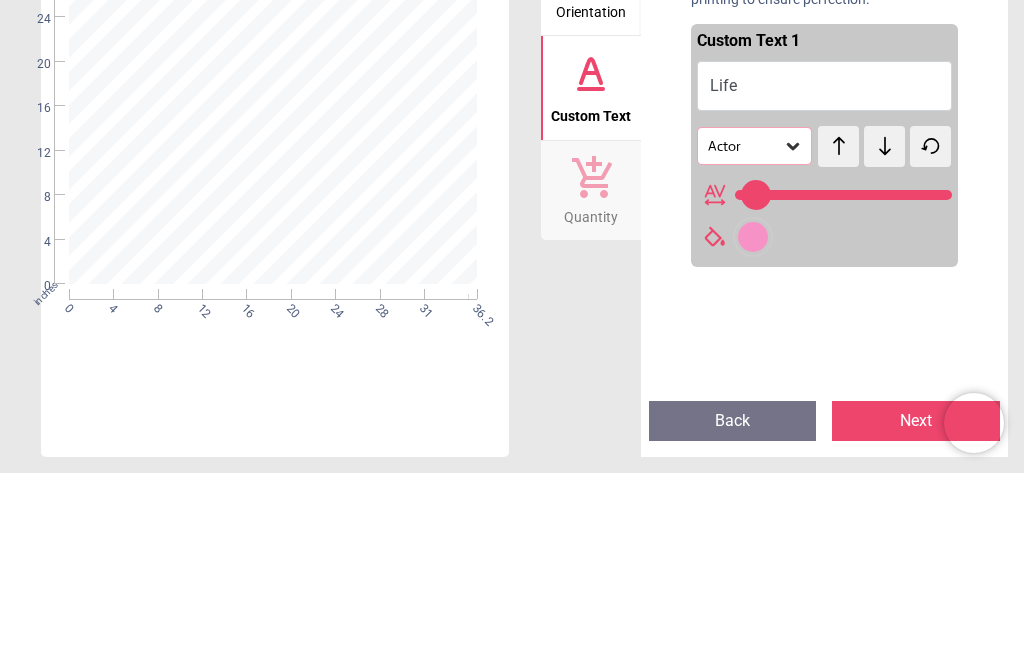 type on "***" 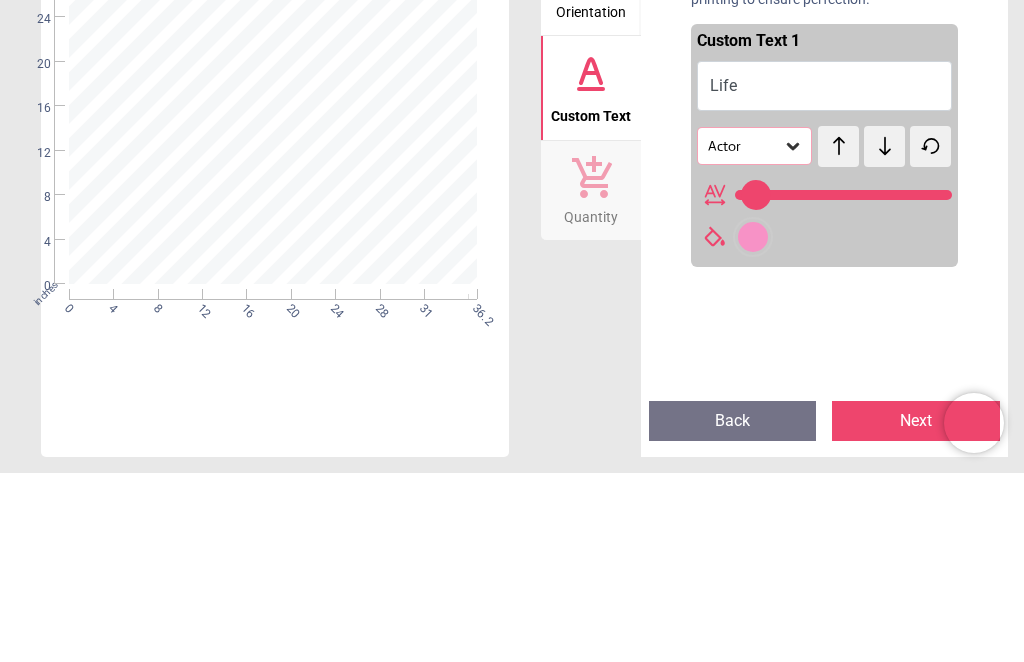 scroll, scrollTop: 0, scrollLeft: 0, axis: both 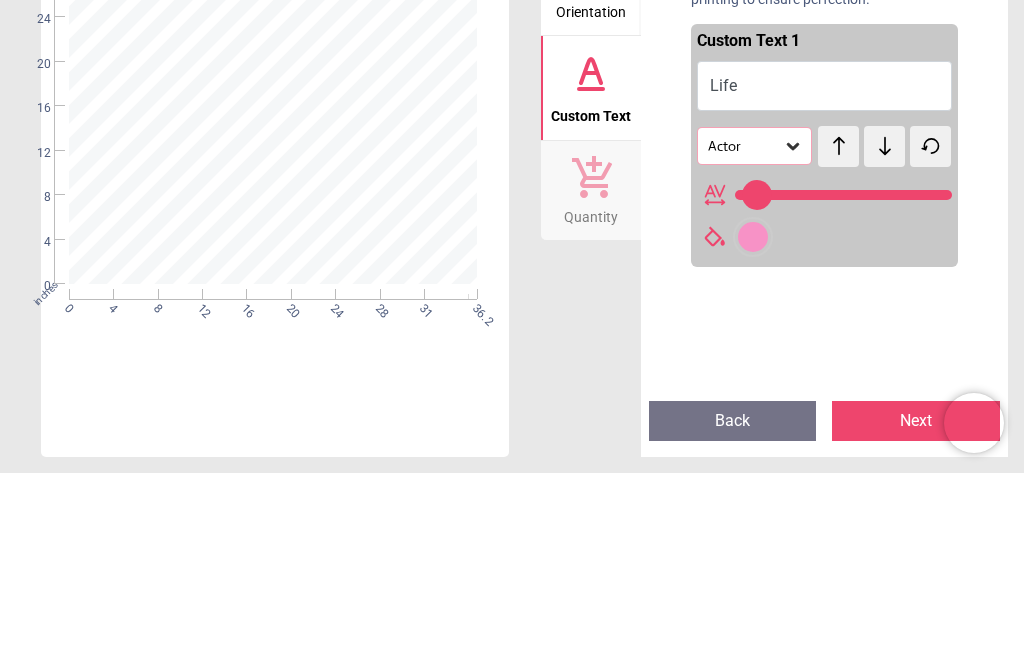 type on "****" 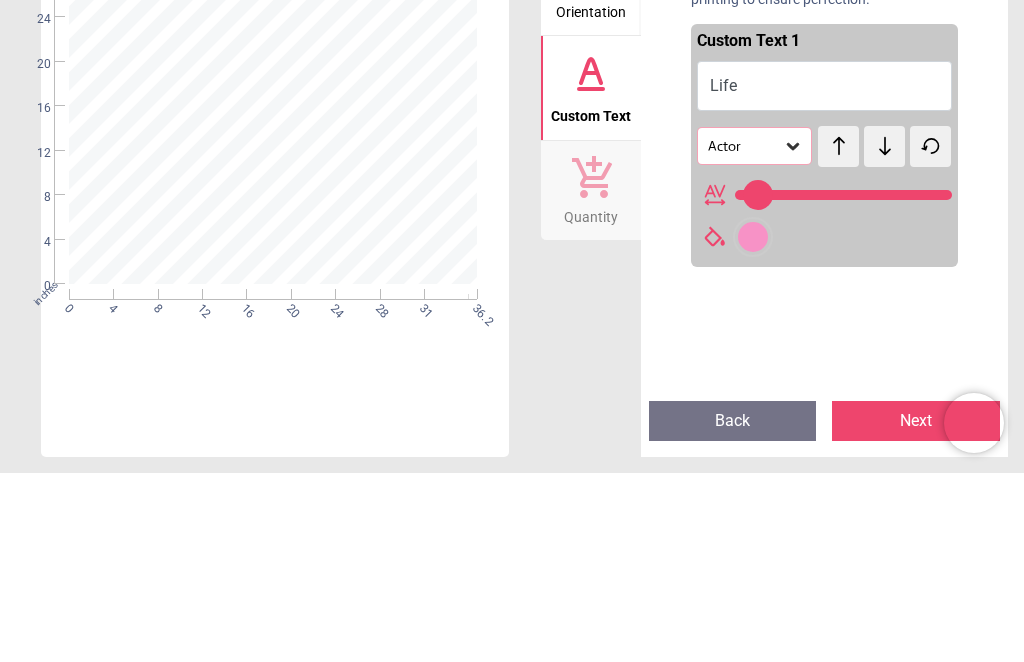 type on "******" 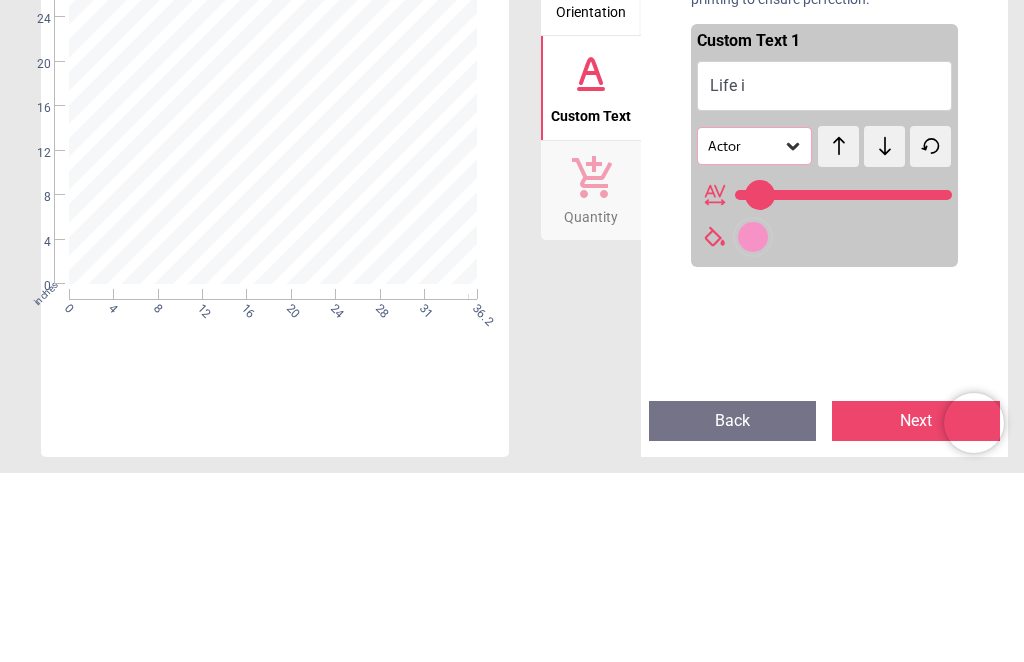 type on "***" 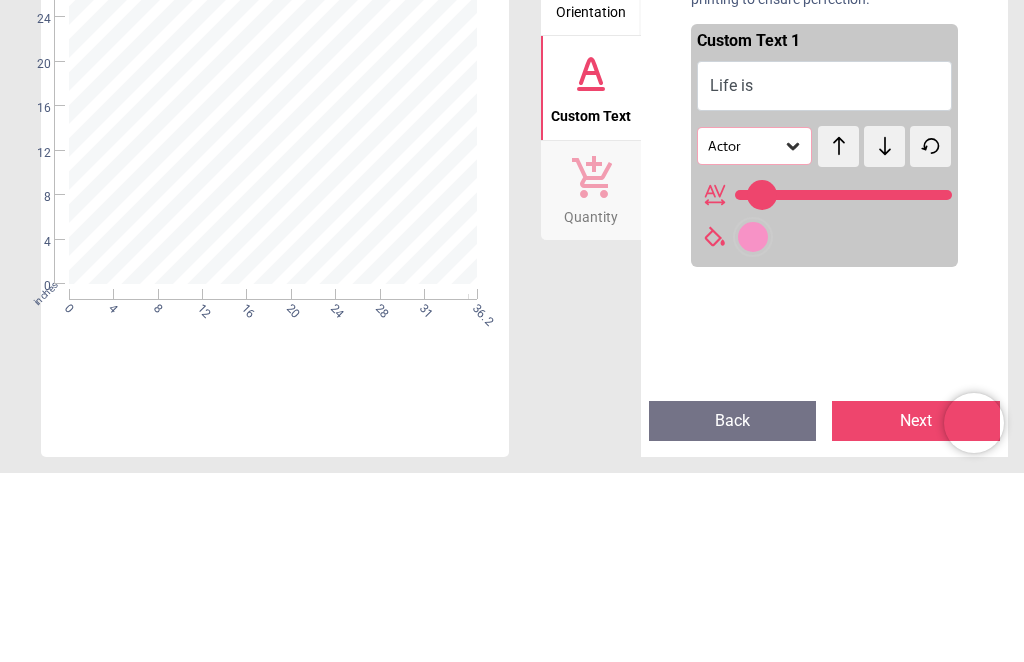 type on "*******" 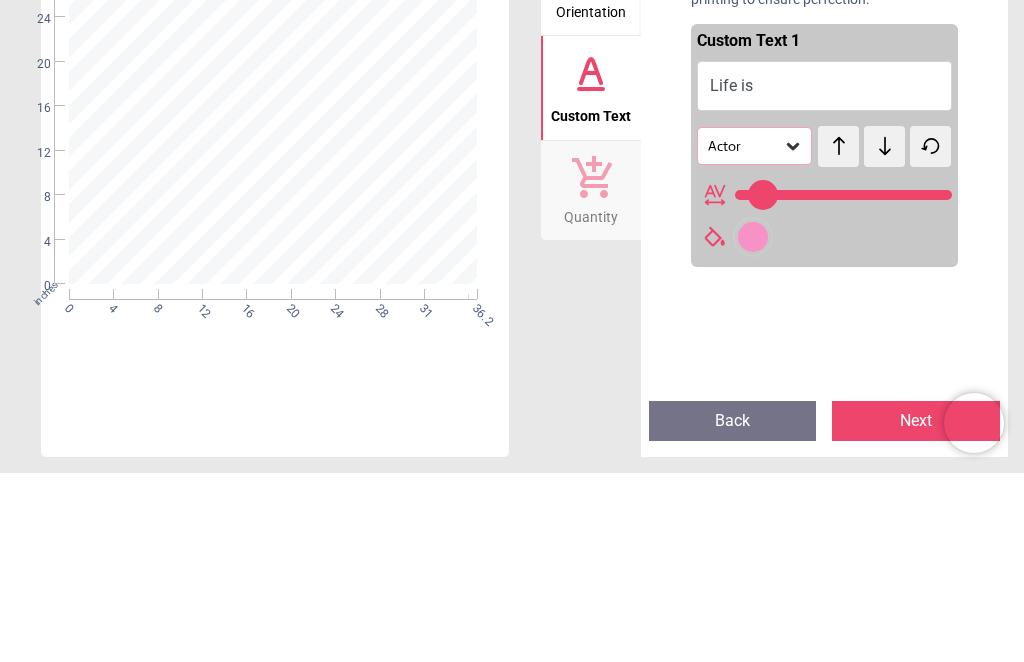 type on "*********" 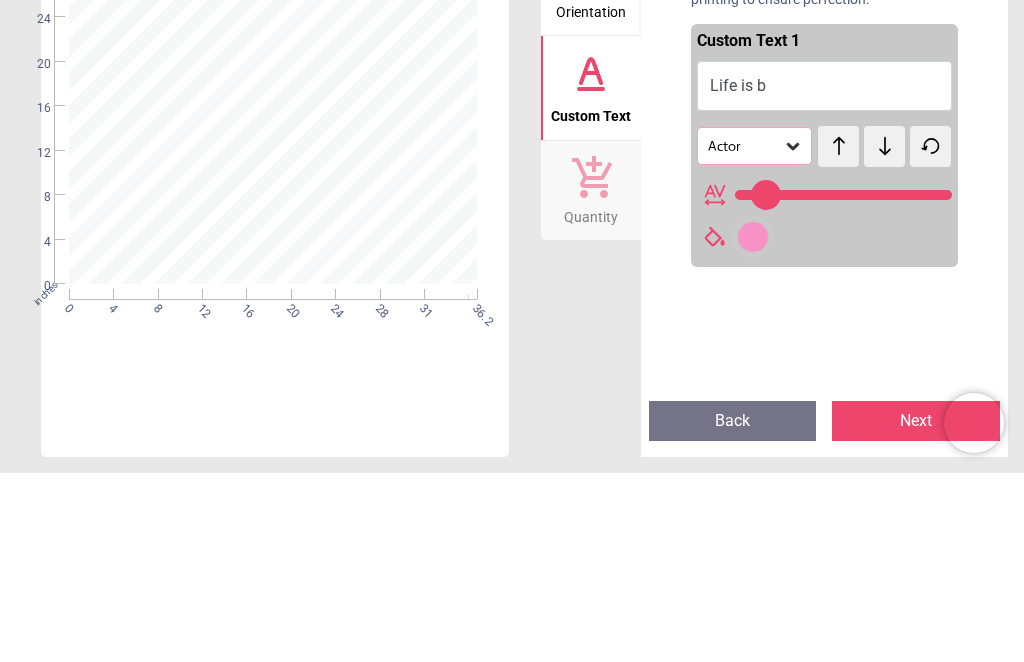 type on "**********" 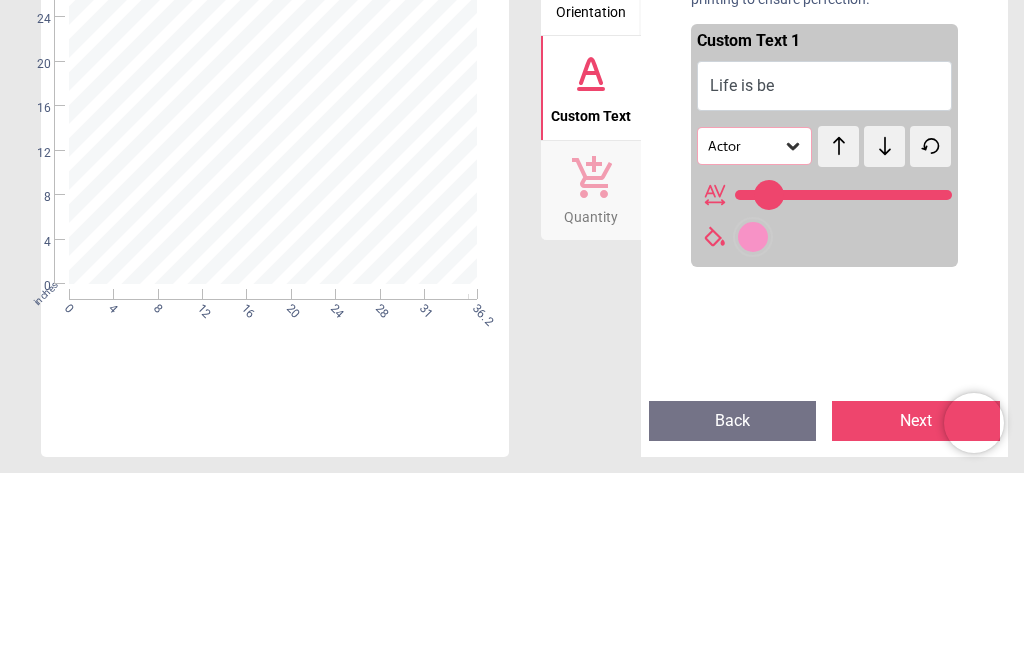 type on "**********" 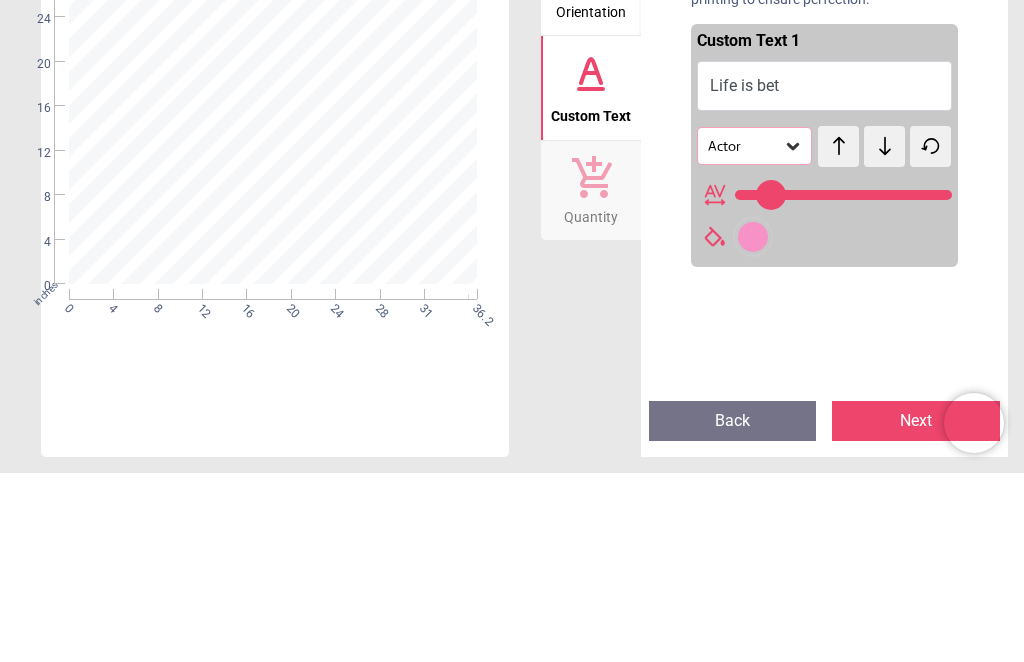 type on "**********" 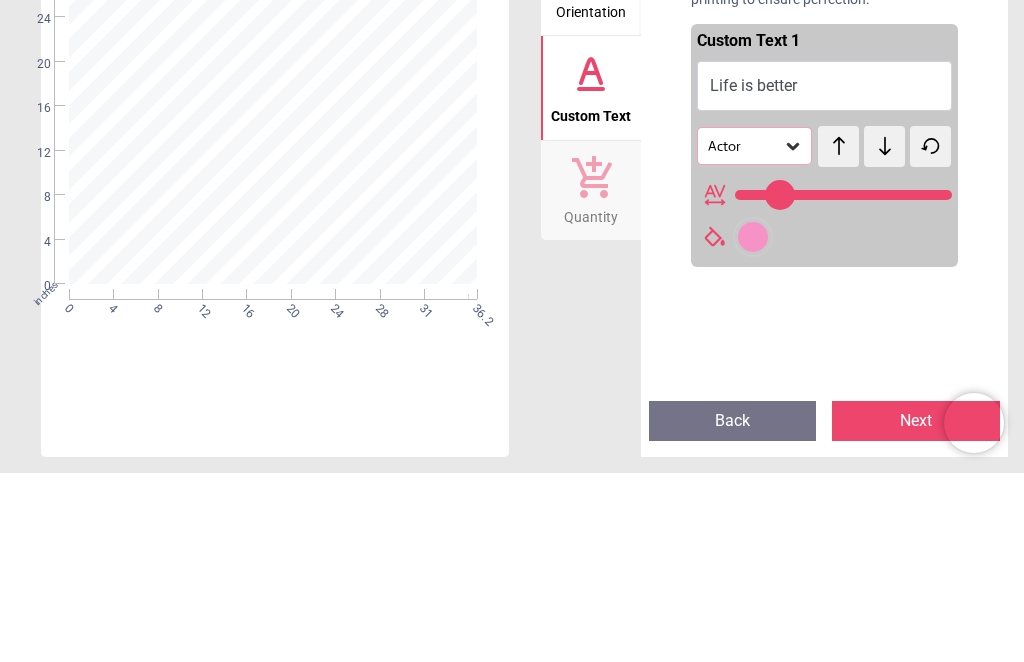 type on "**********" 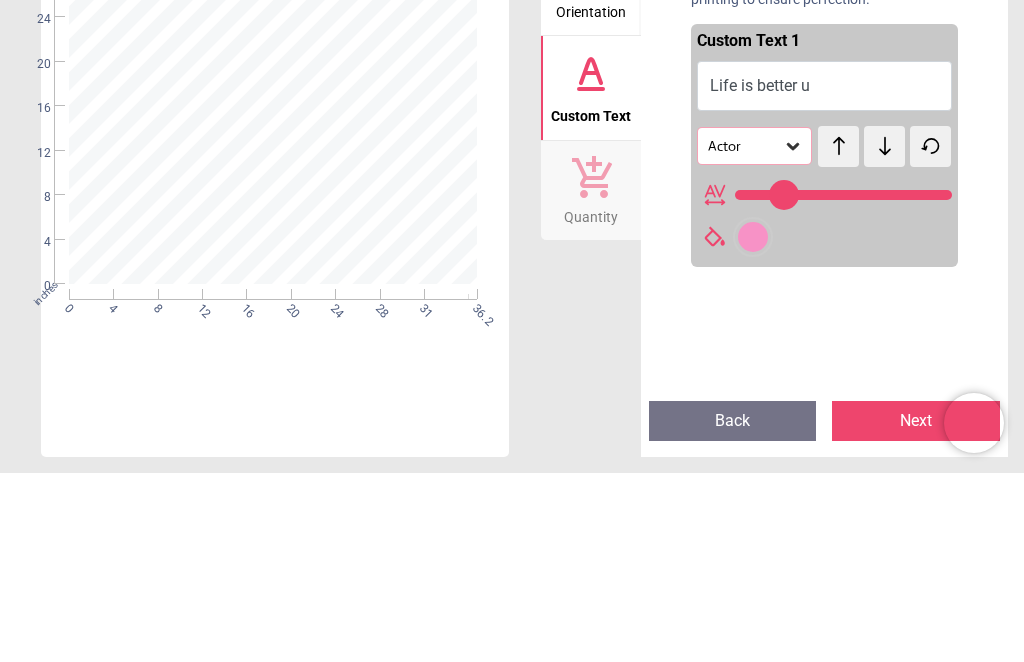 type on "**********" 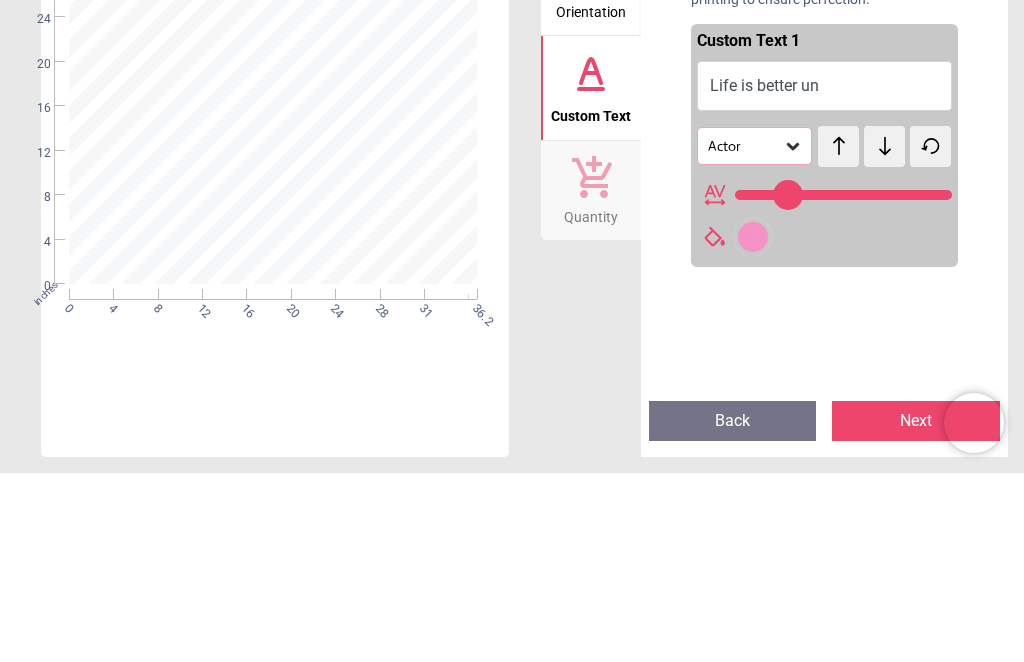 type on "**********" 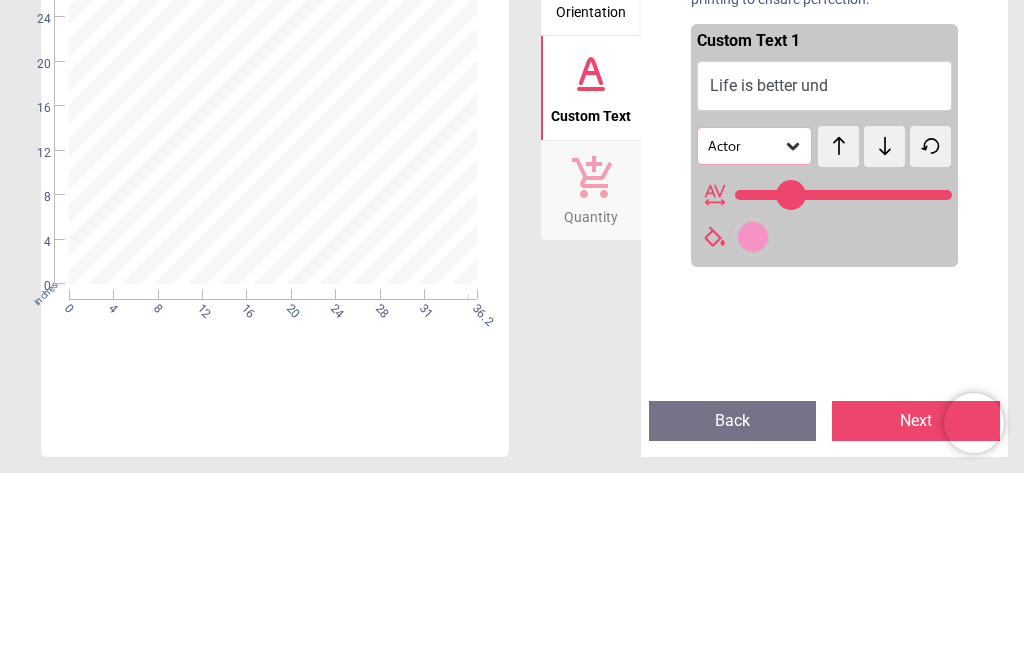 type on "**********" 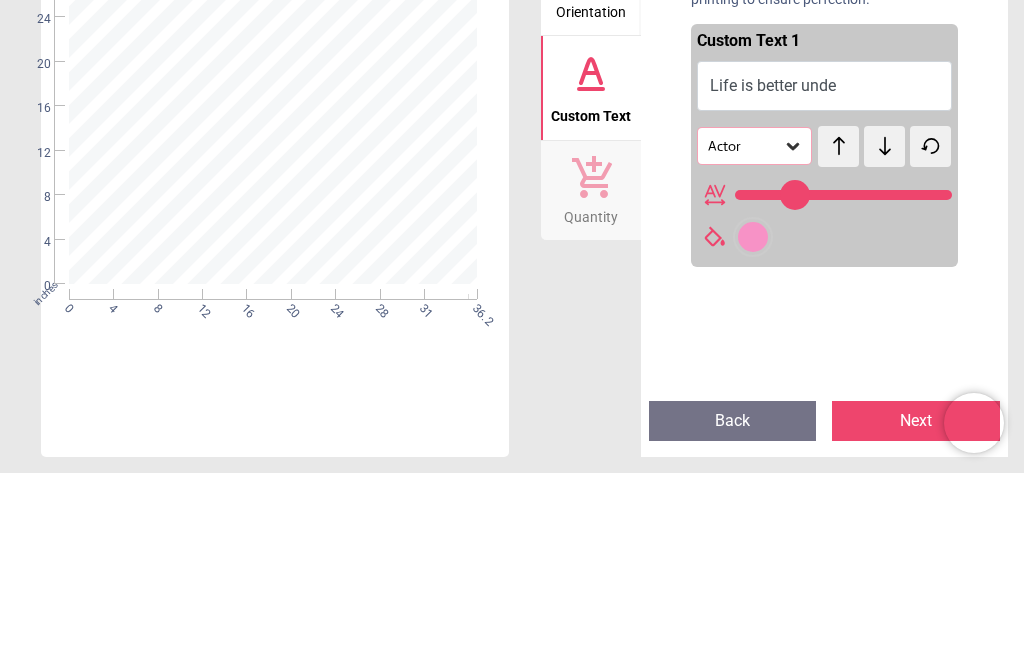 type on "**********" 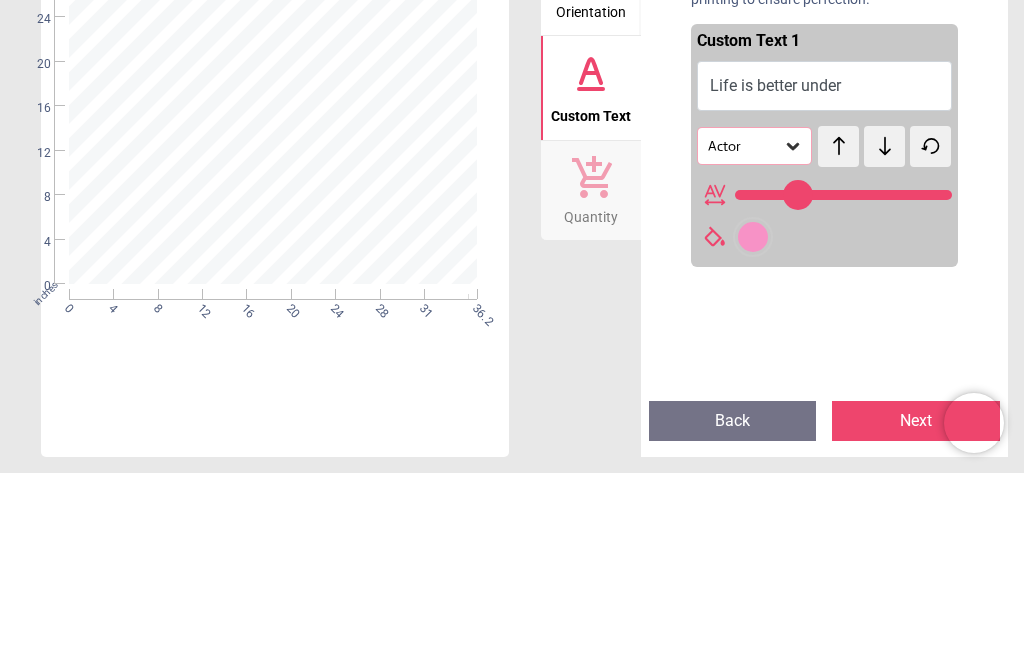 type on "**********" 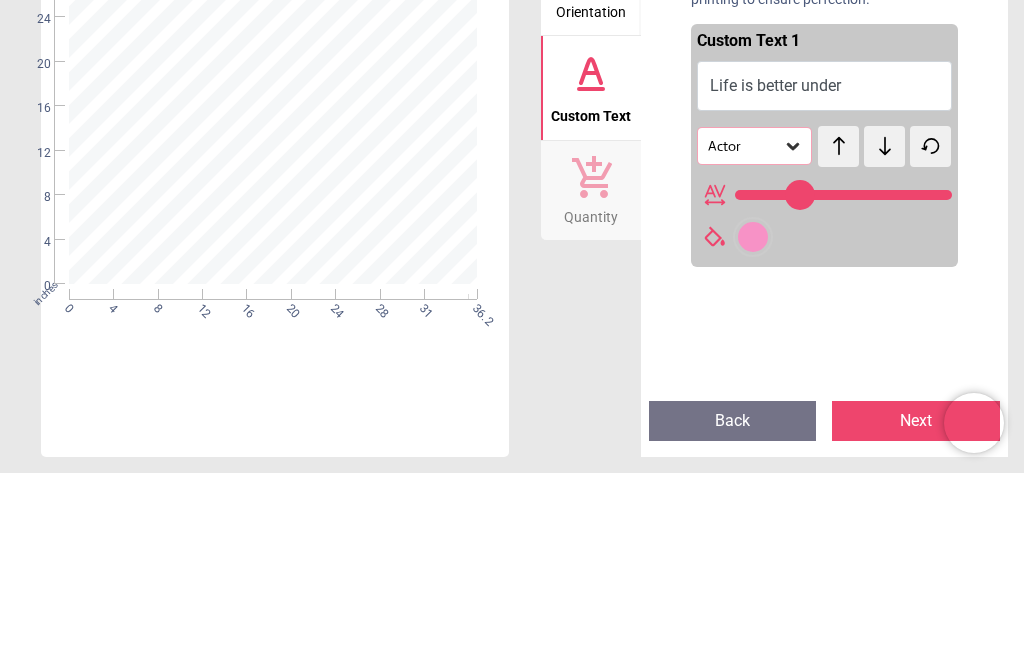 type on "**********" 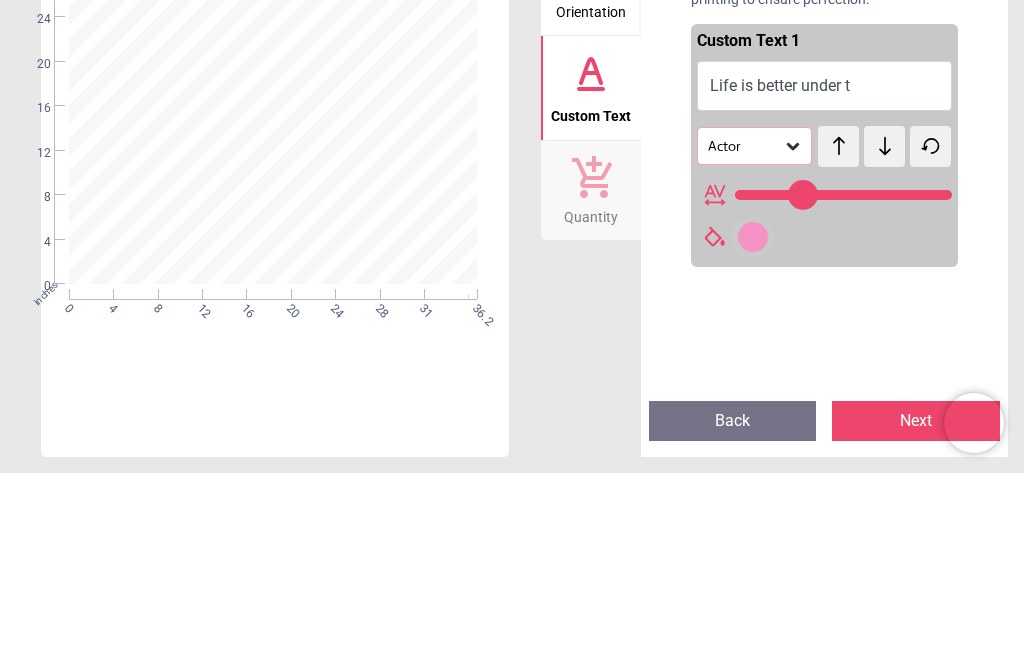 type on "**********" 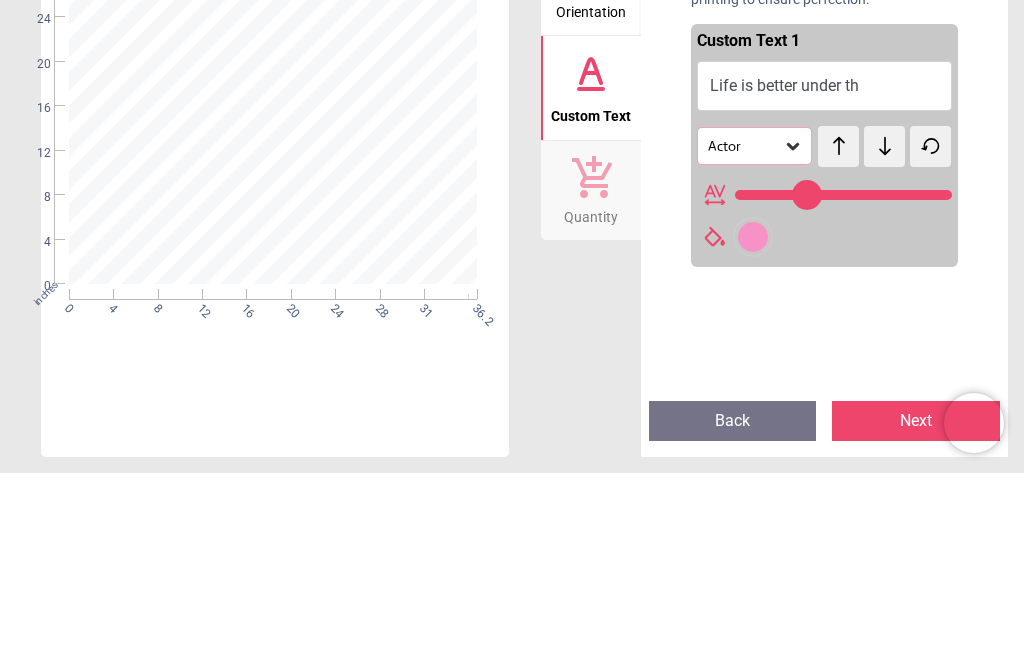 type on "**********" 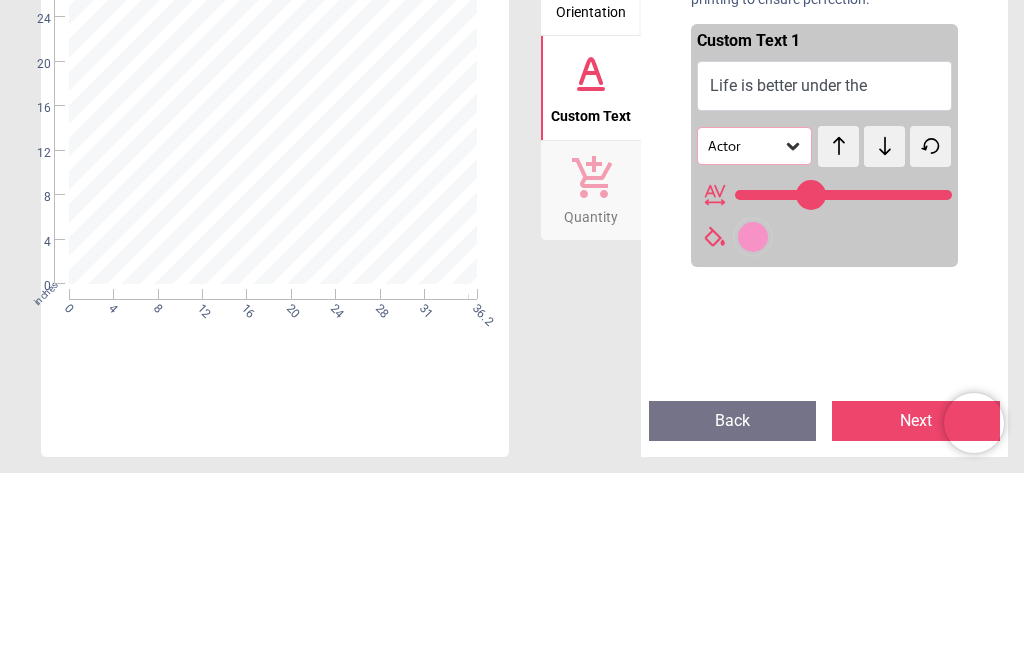 scroll, scrollTop: 0, scrollLeft: 0, axis: both 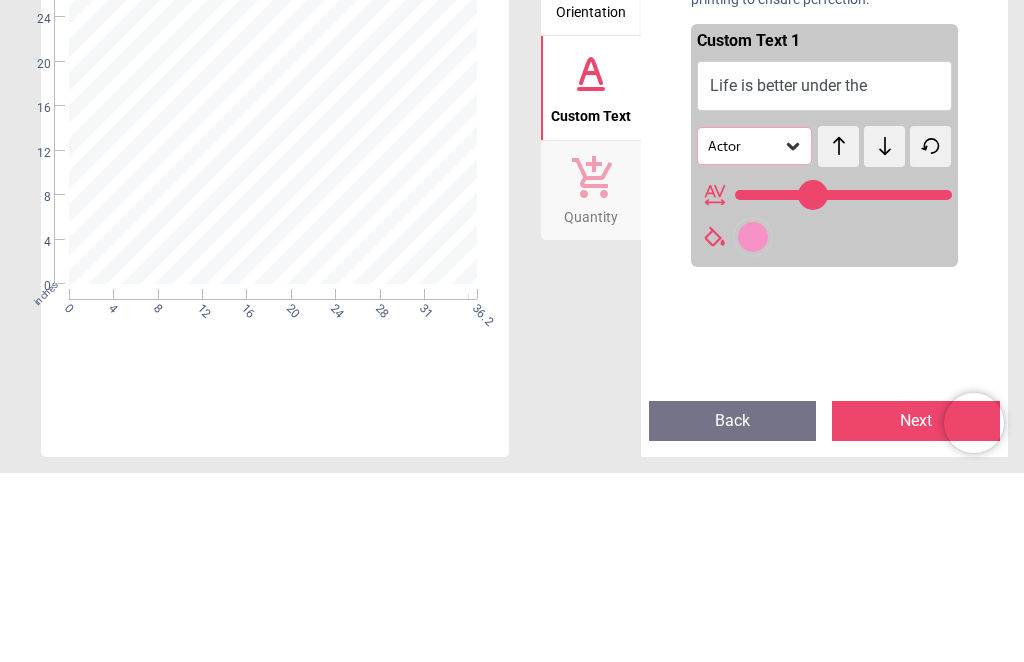 type on "**********" 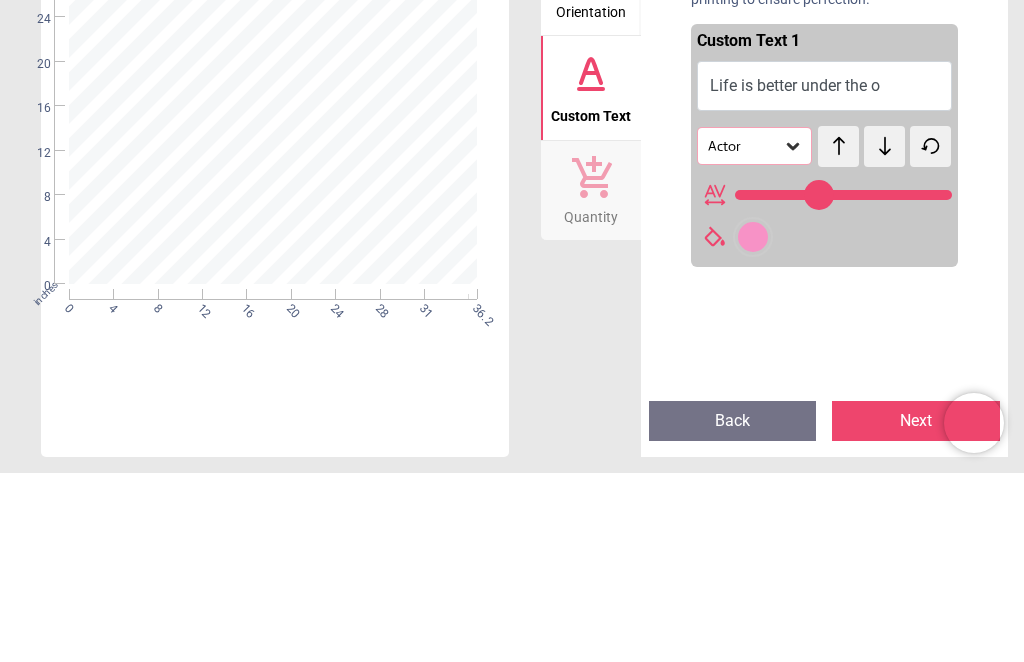 type on "**" 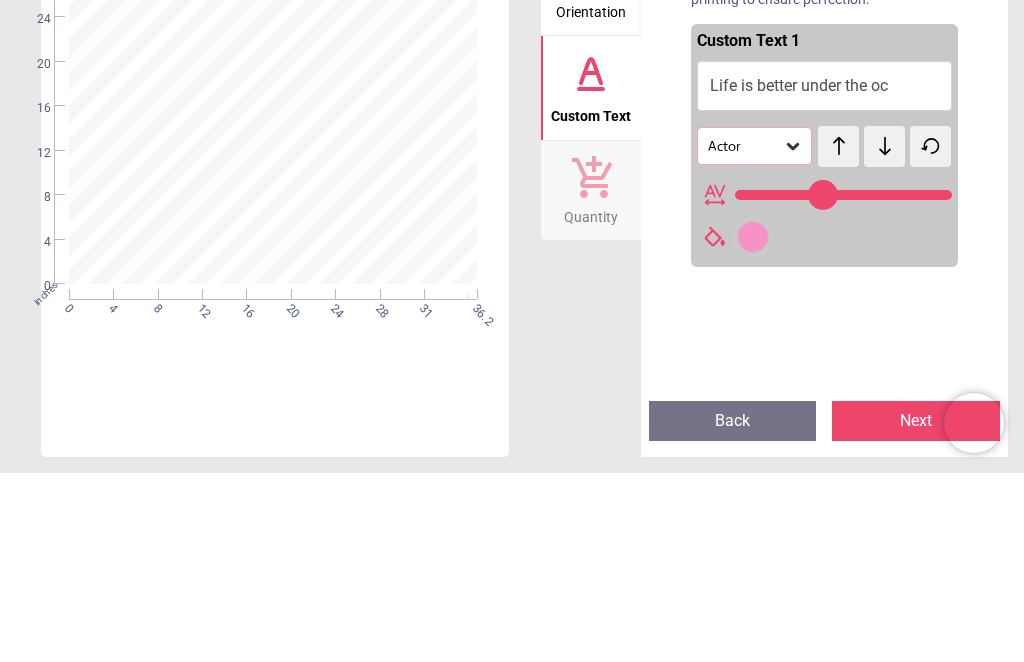 type on "**********" 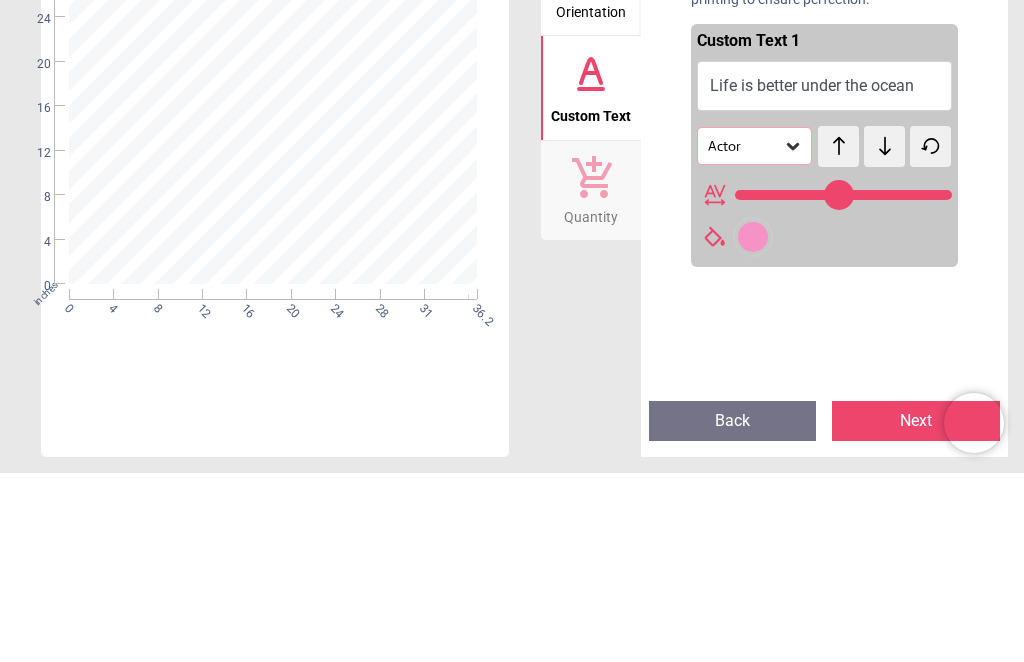 type on "**********" 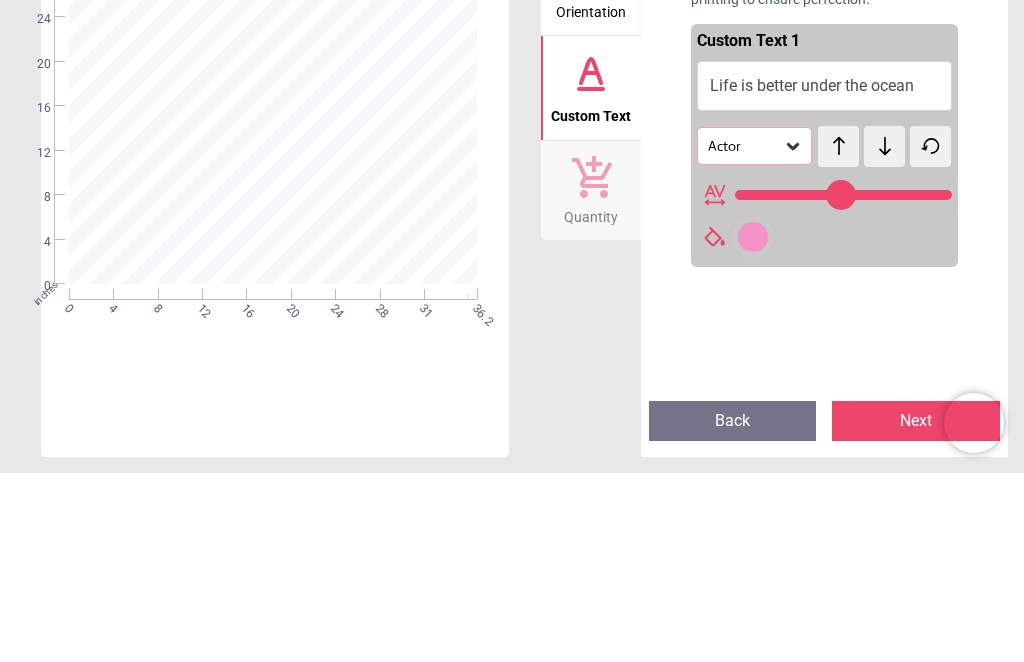 type on "**********" 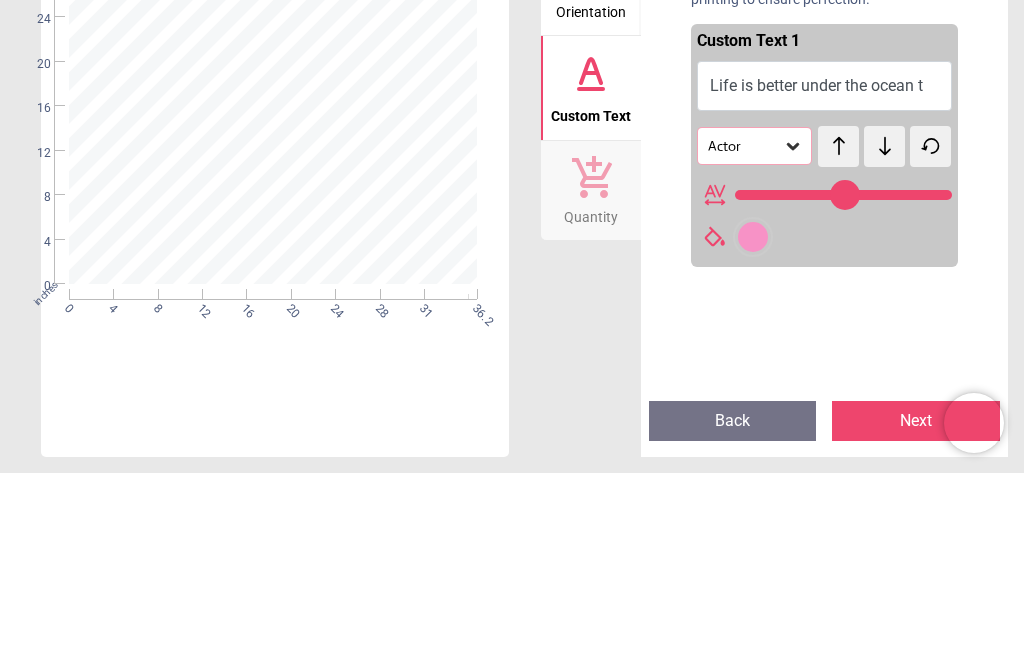 type on "**********" 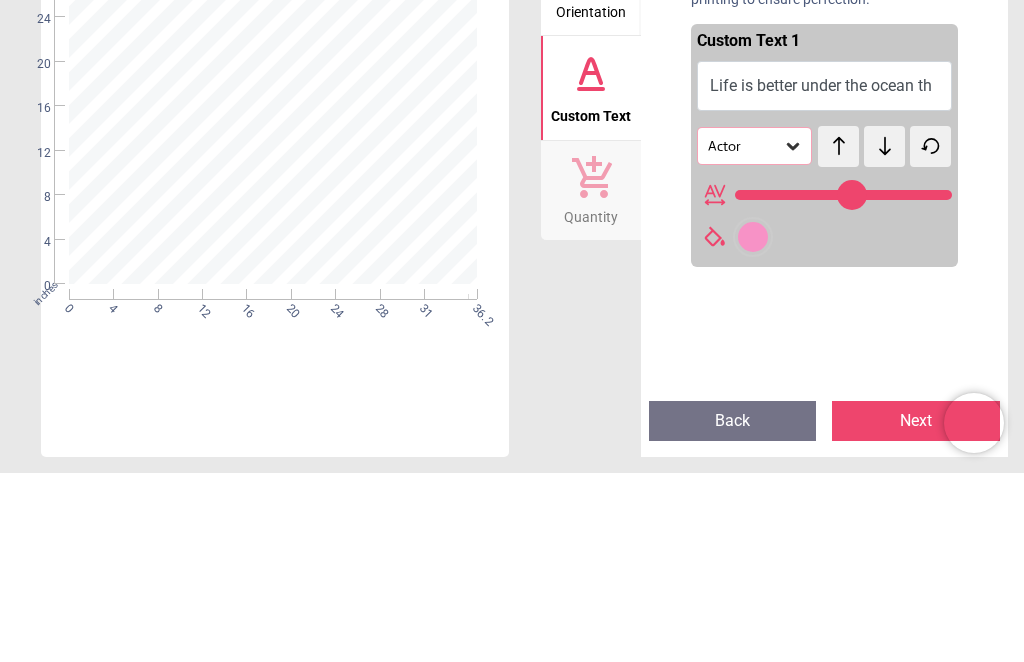 type on "**********" 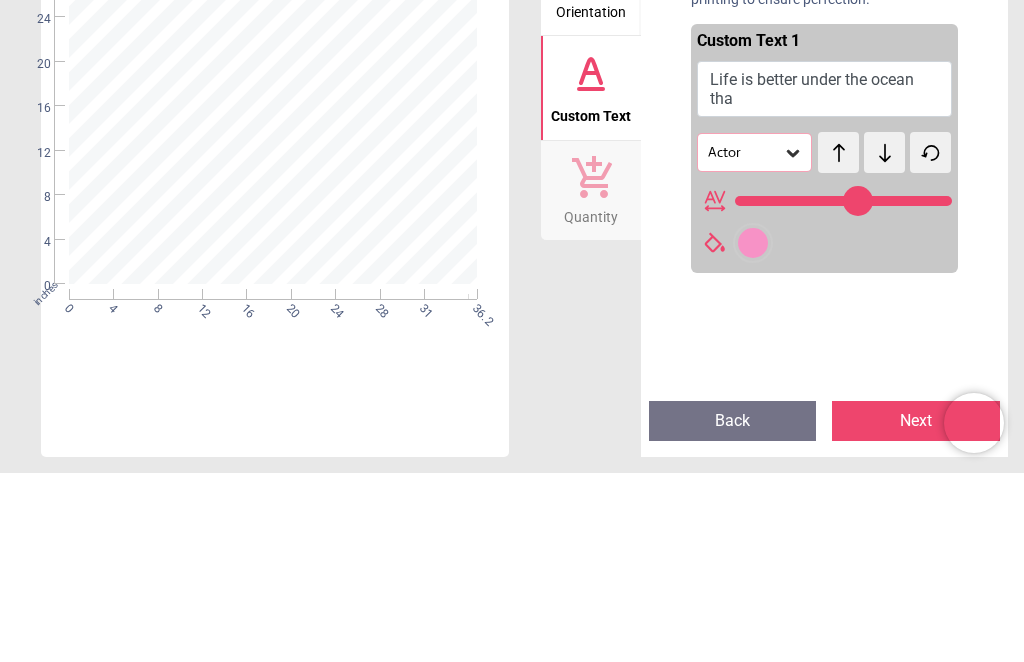type on "**********" 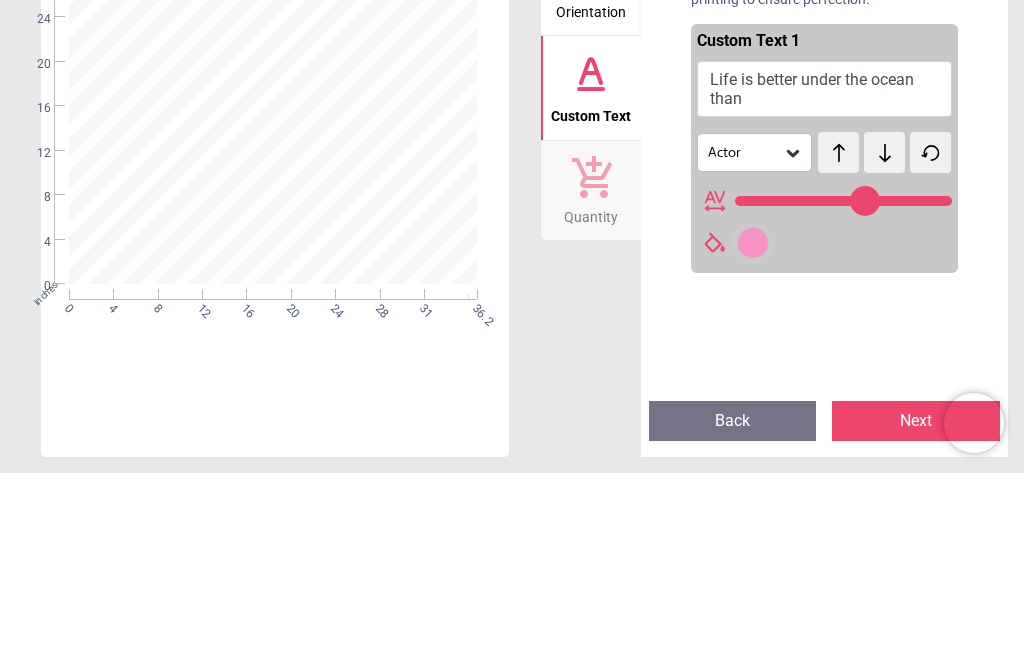 type on "**********" 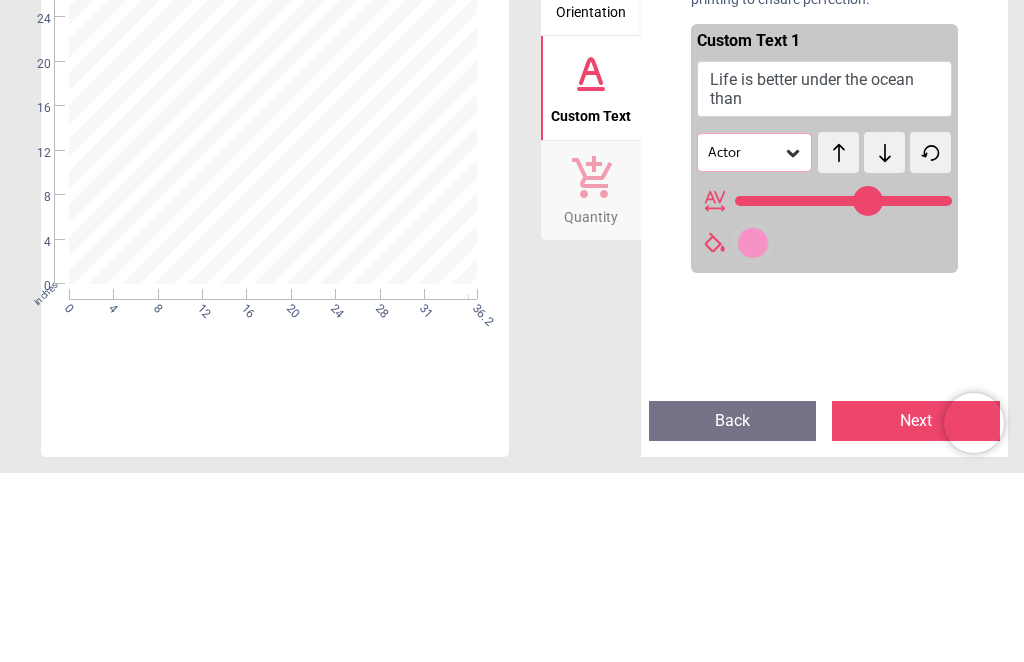 type on "**********" 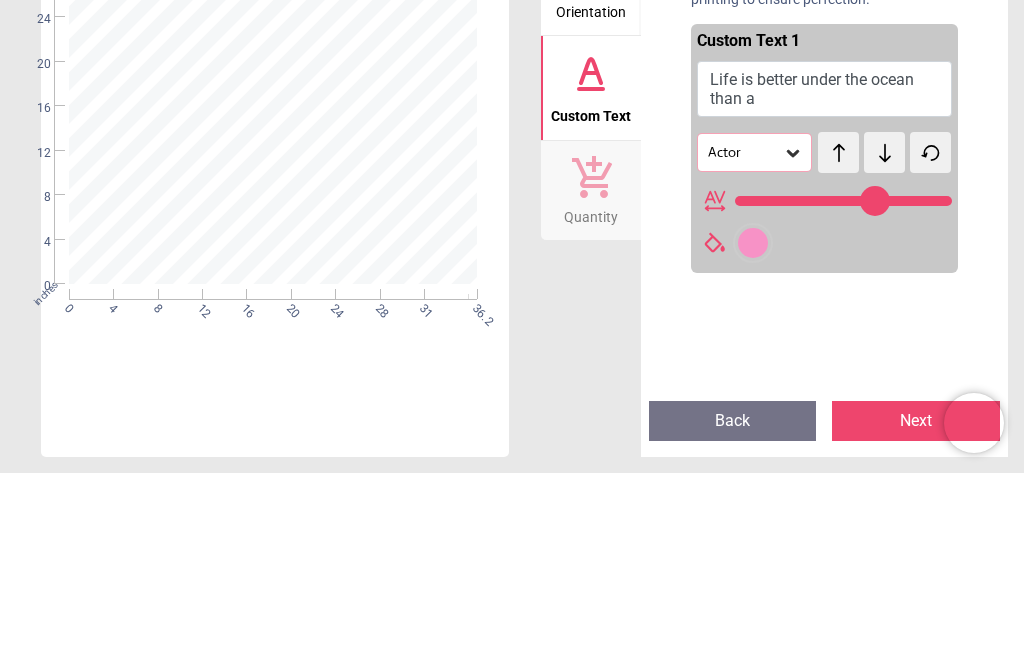 type on "**********" 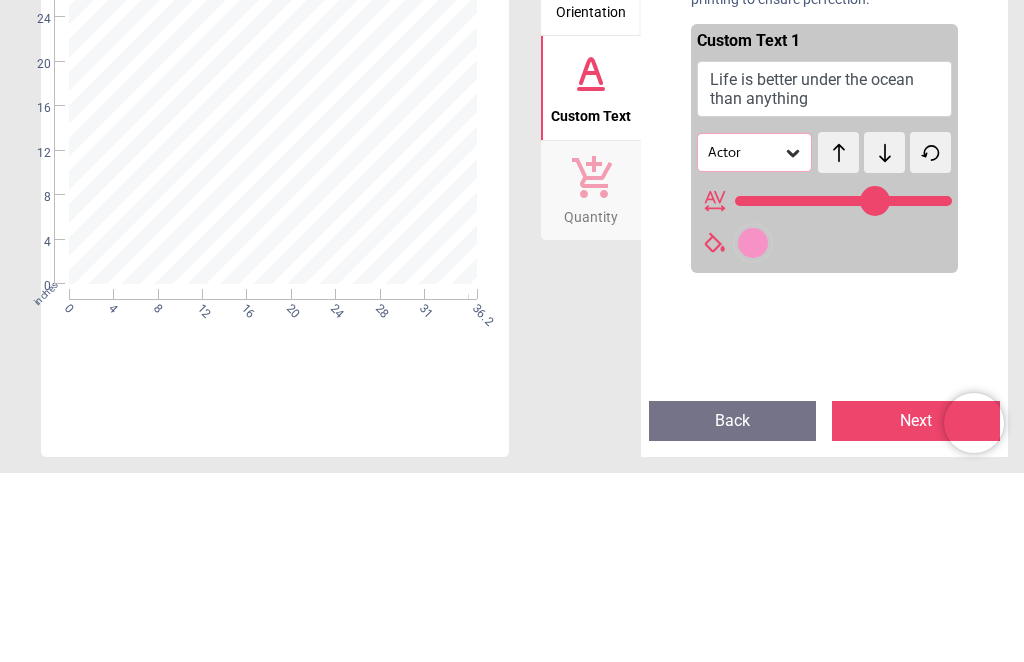 type on "**" 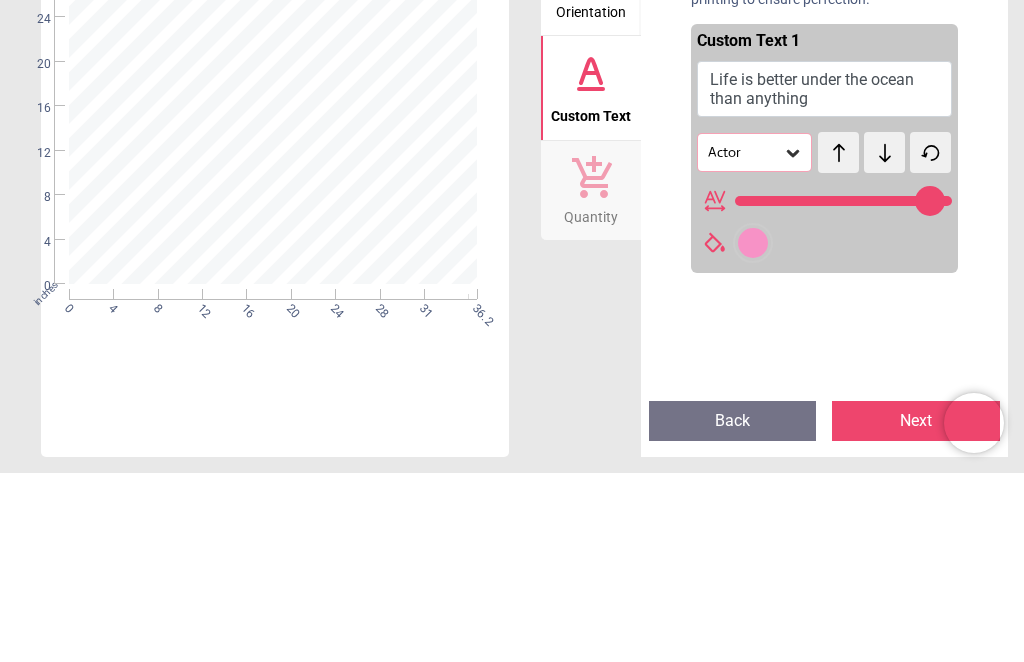type on "**********" 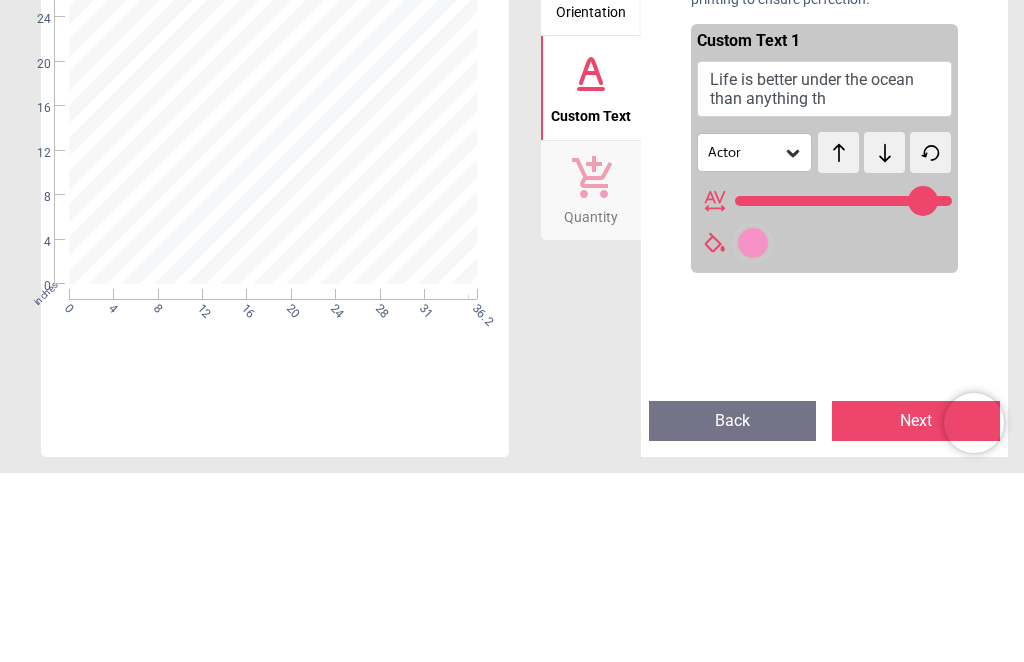 type on "**********" 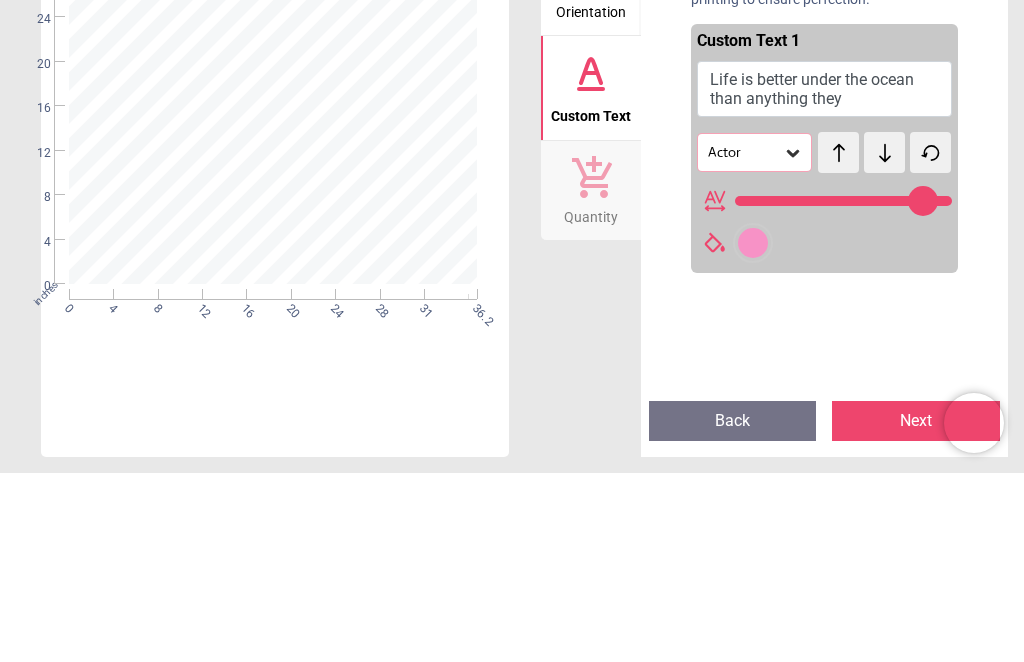 type on "**********" 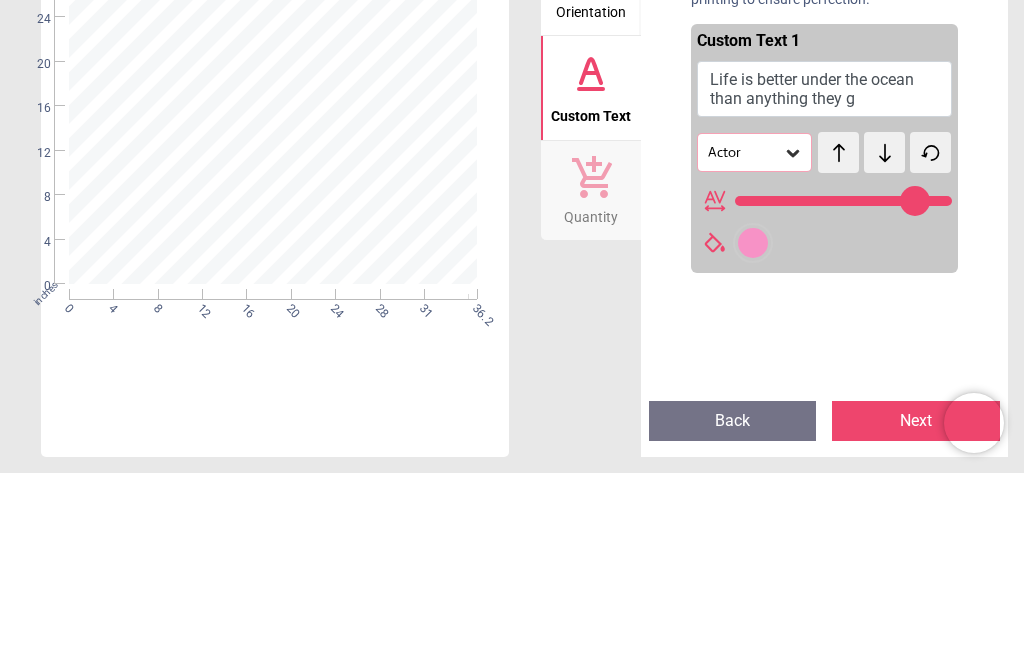 type on "**********" 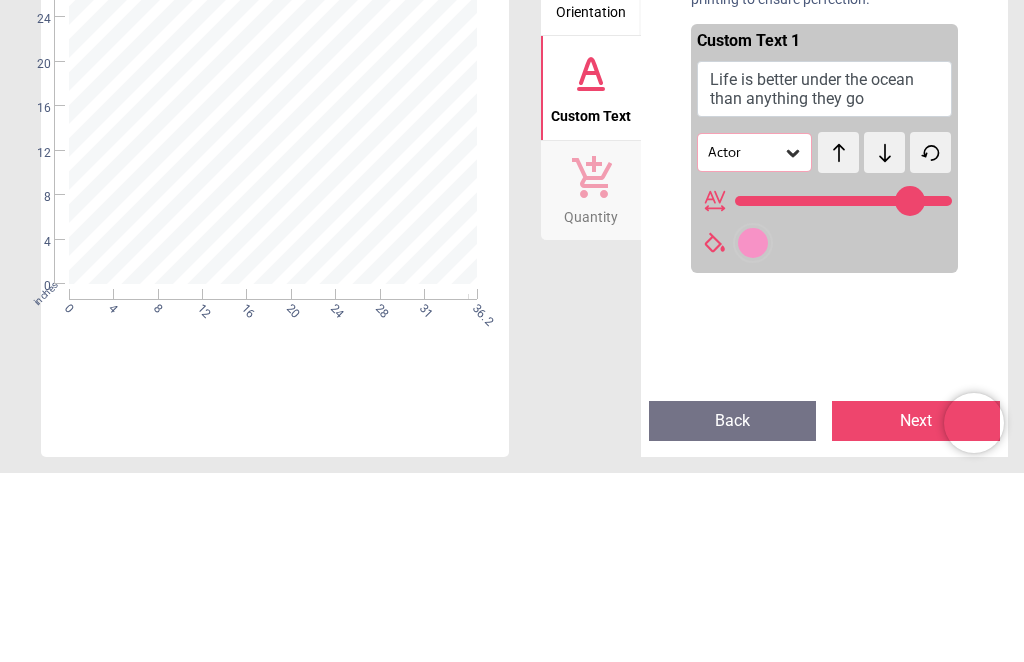 type on "**" 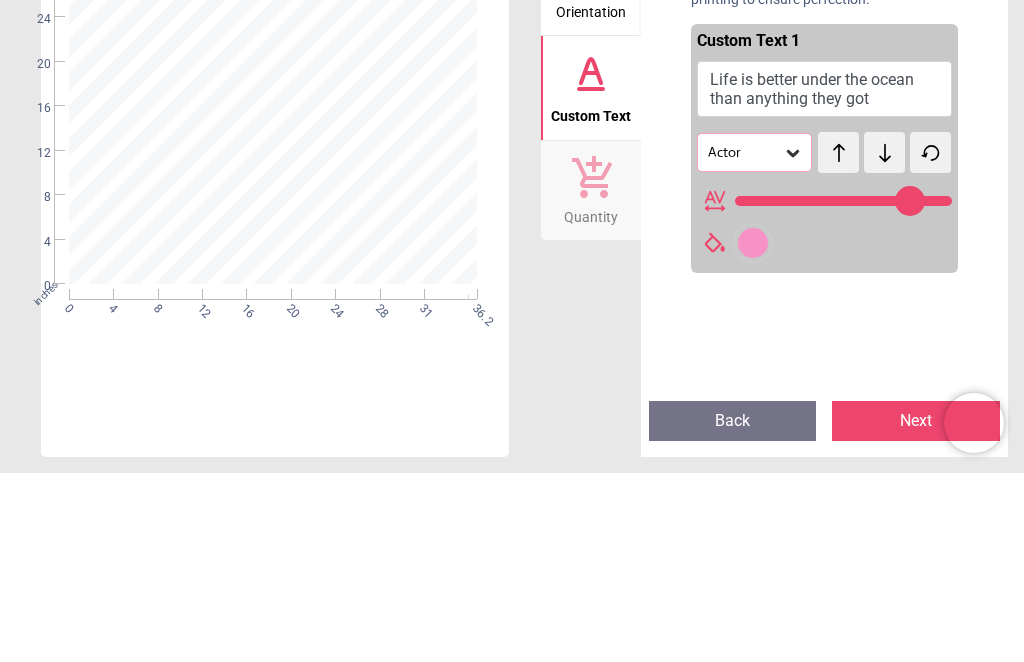 type on "**********" 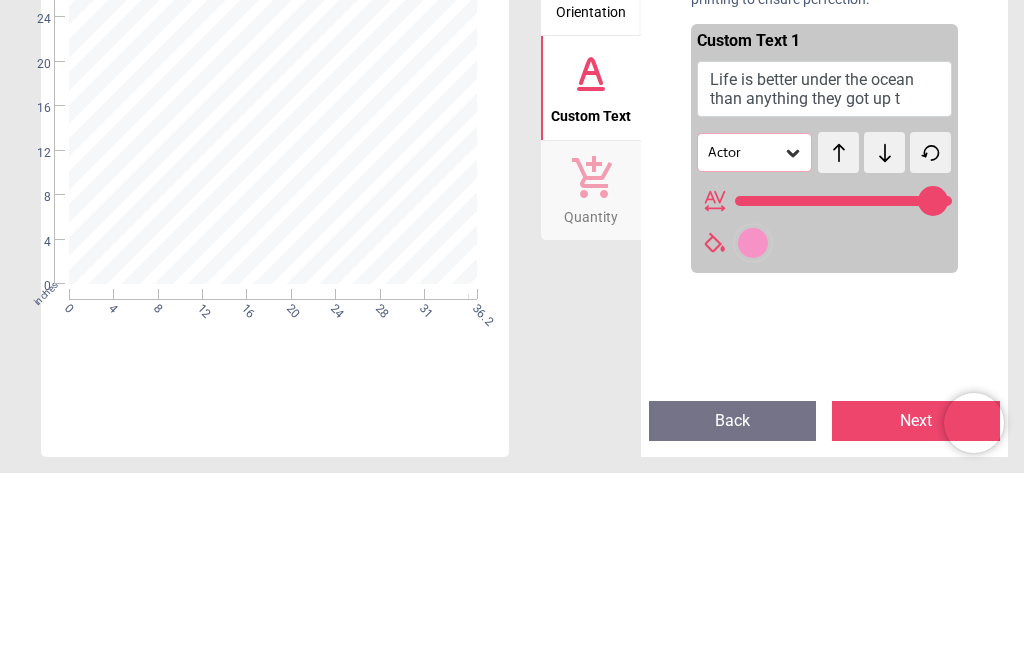 type on "**********" 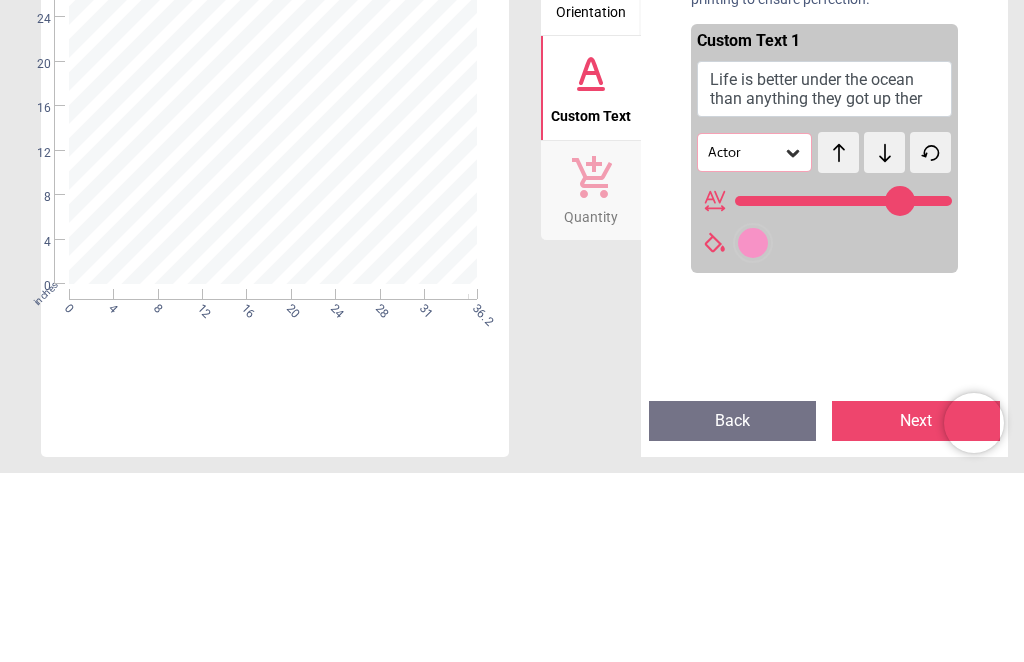 type on "**********" 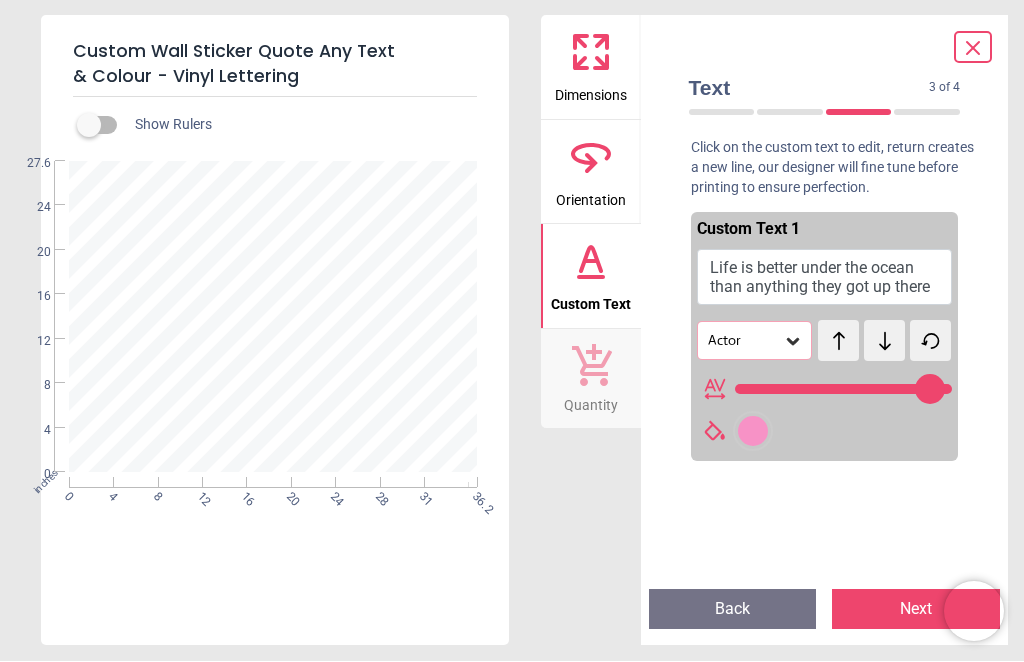 type on "**********" 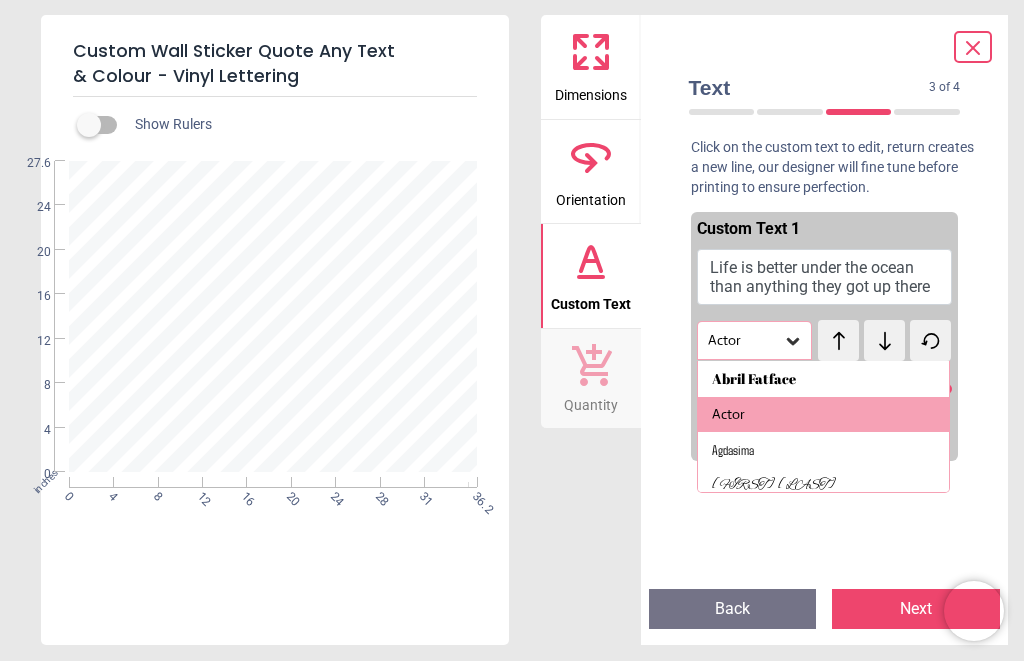 click on "[FIRST] [LAST]" at bounding box center [824, 487] 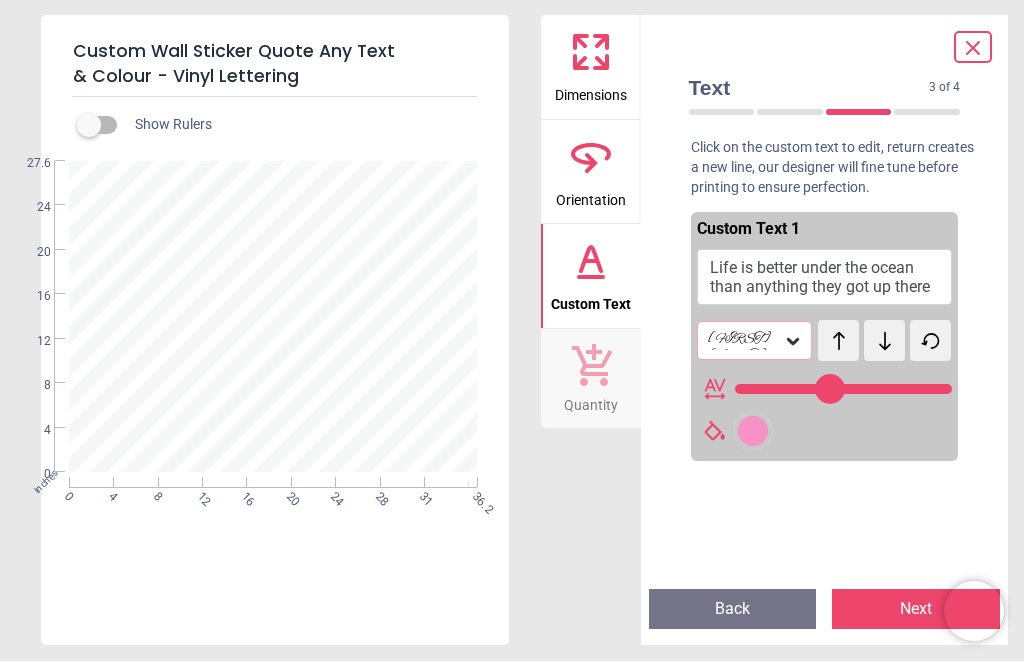 click on "test" at bounding box center [845, 330] 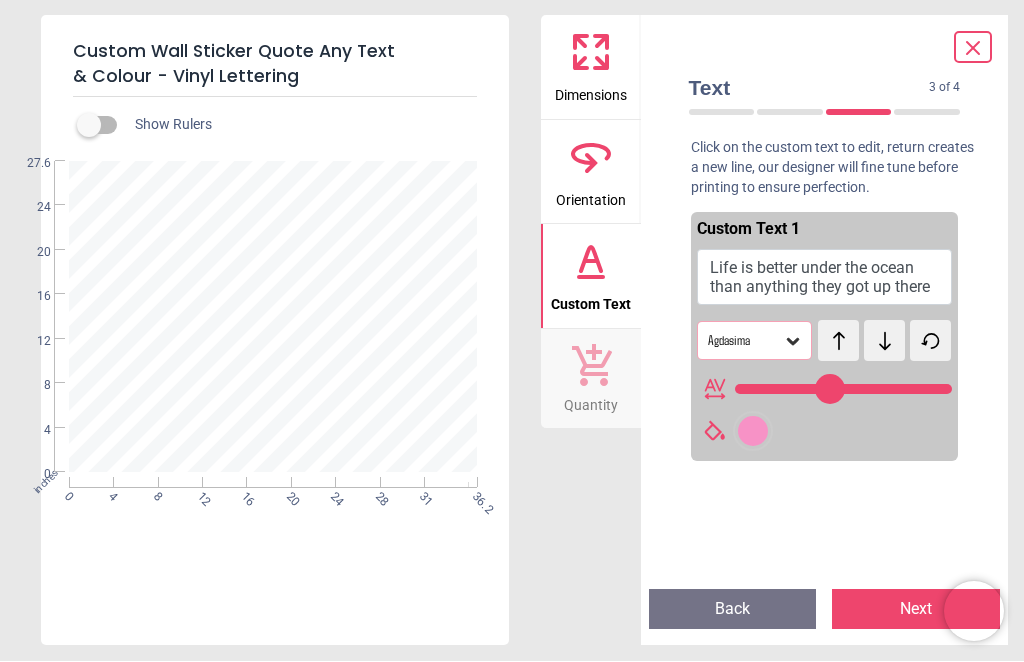 click 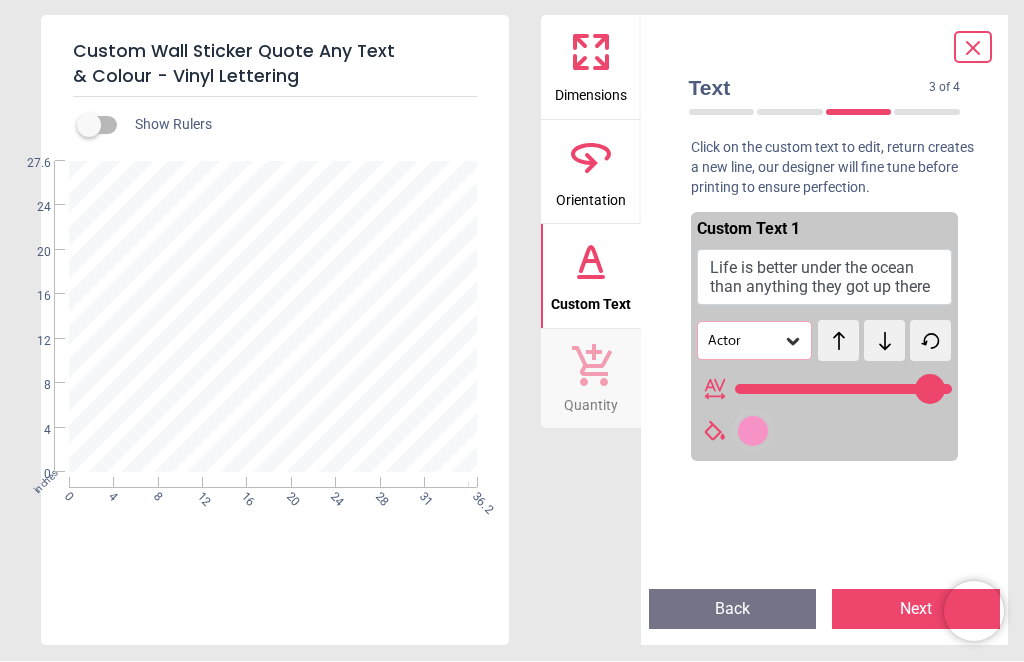 click 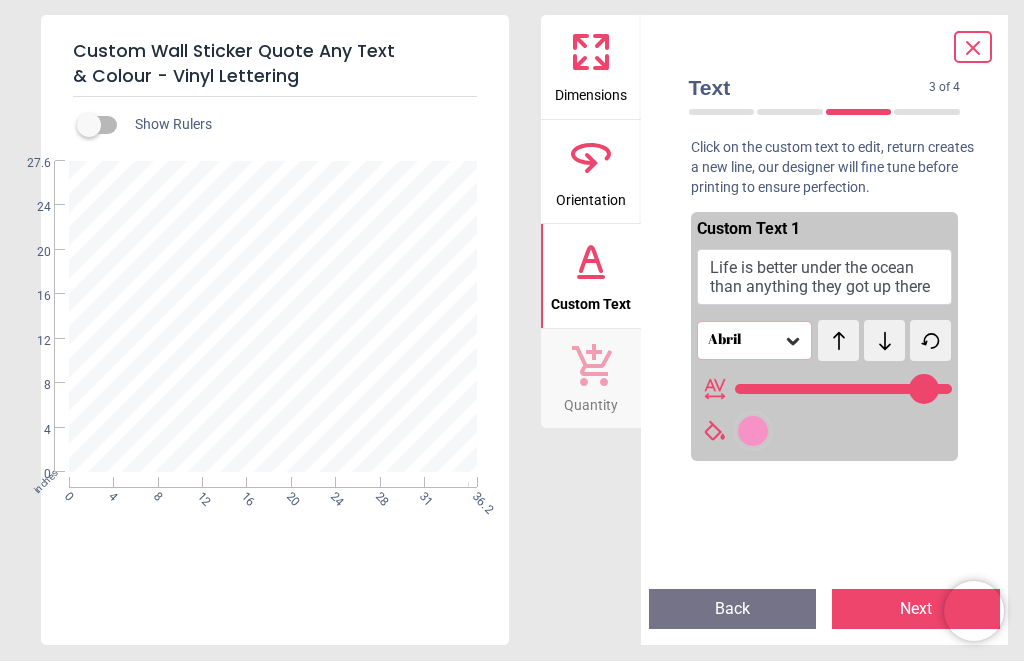 click 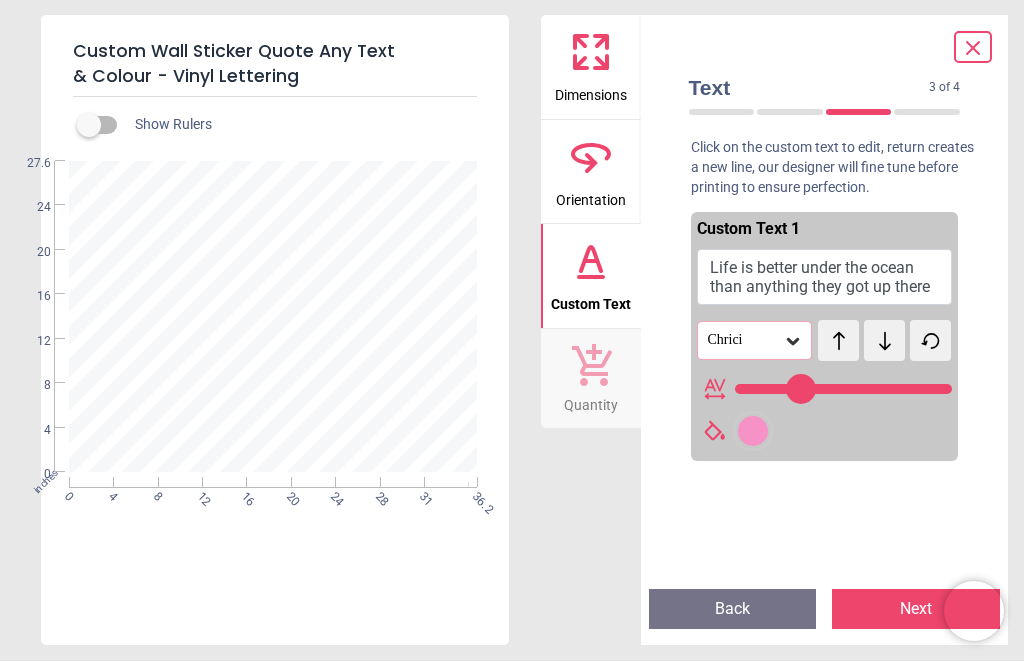 click at bounding box center [844, 390] 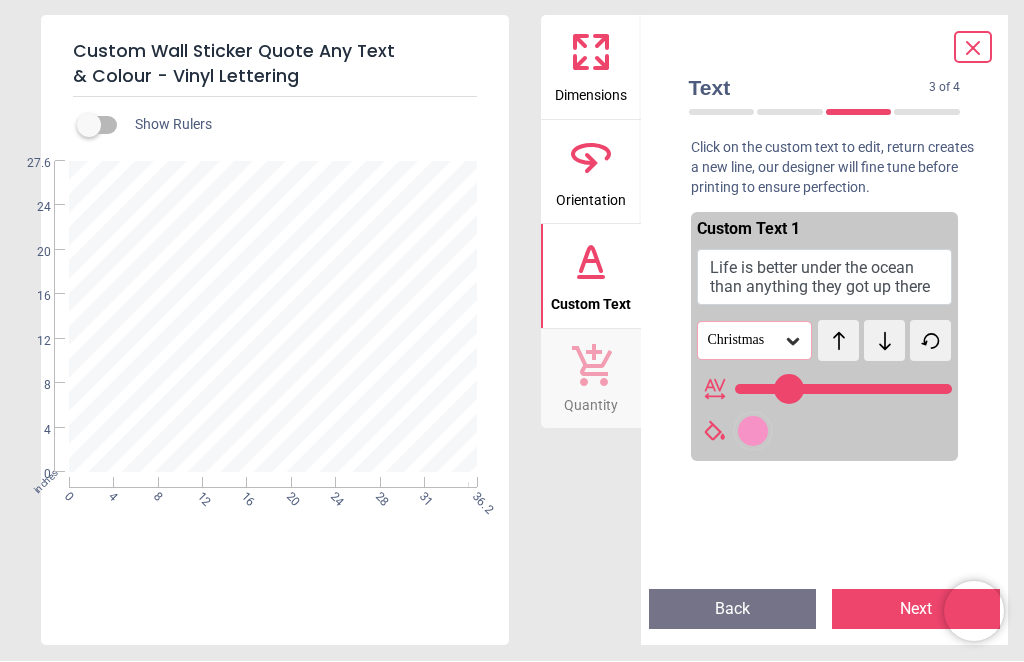 click 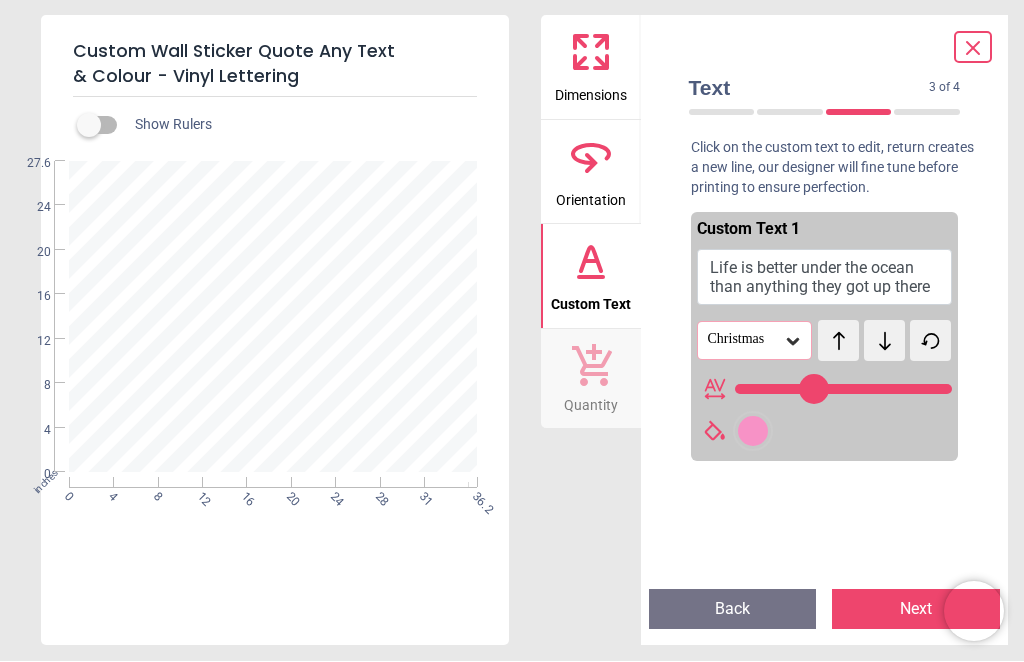 click 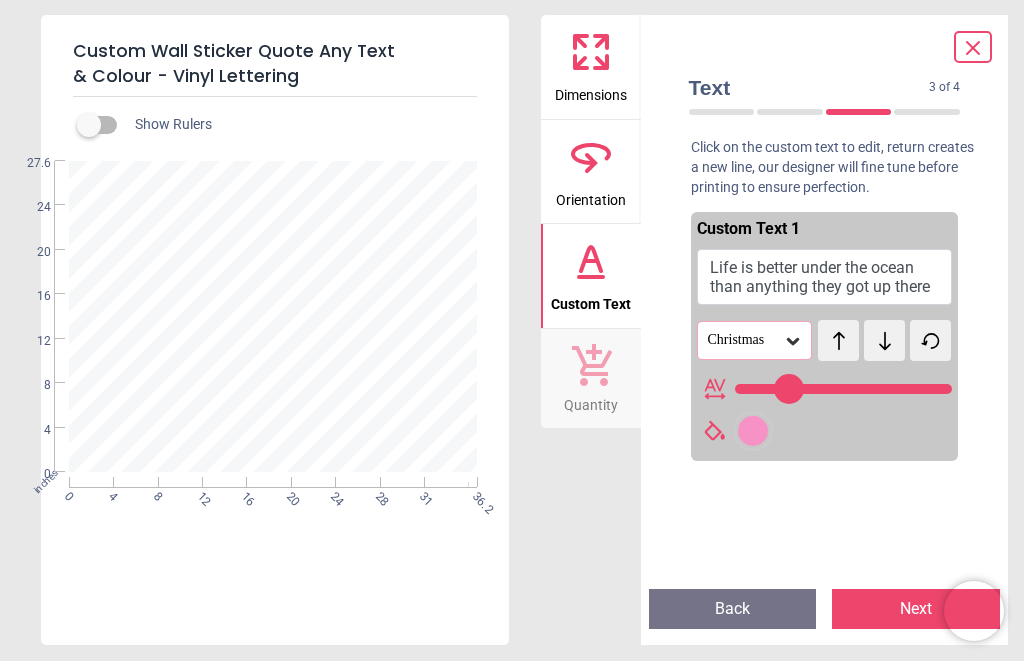 click 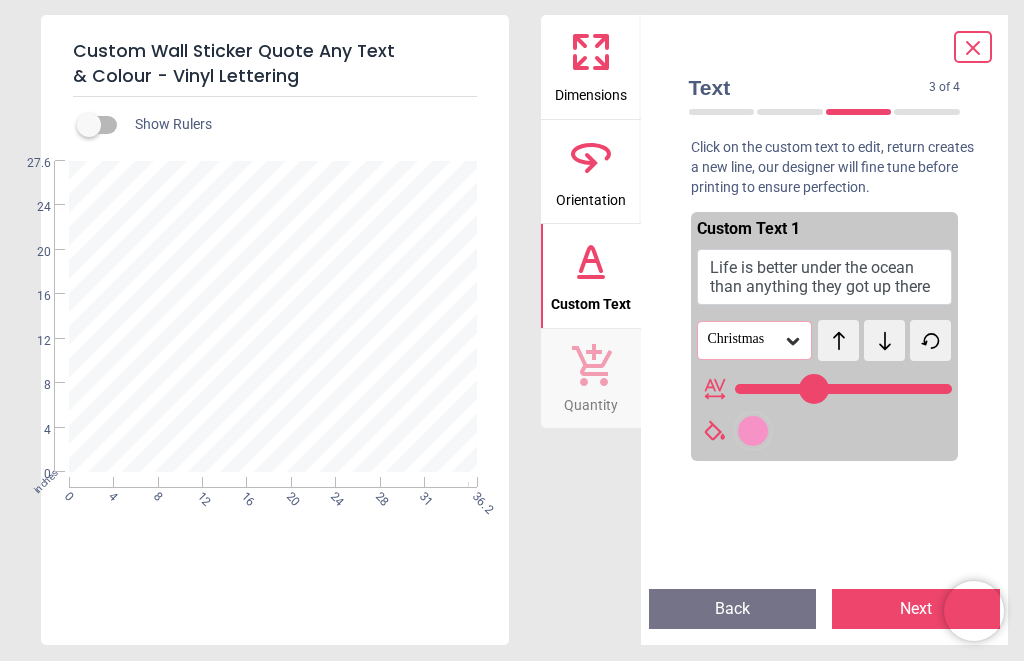 click 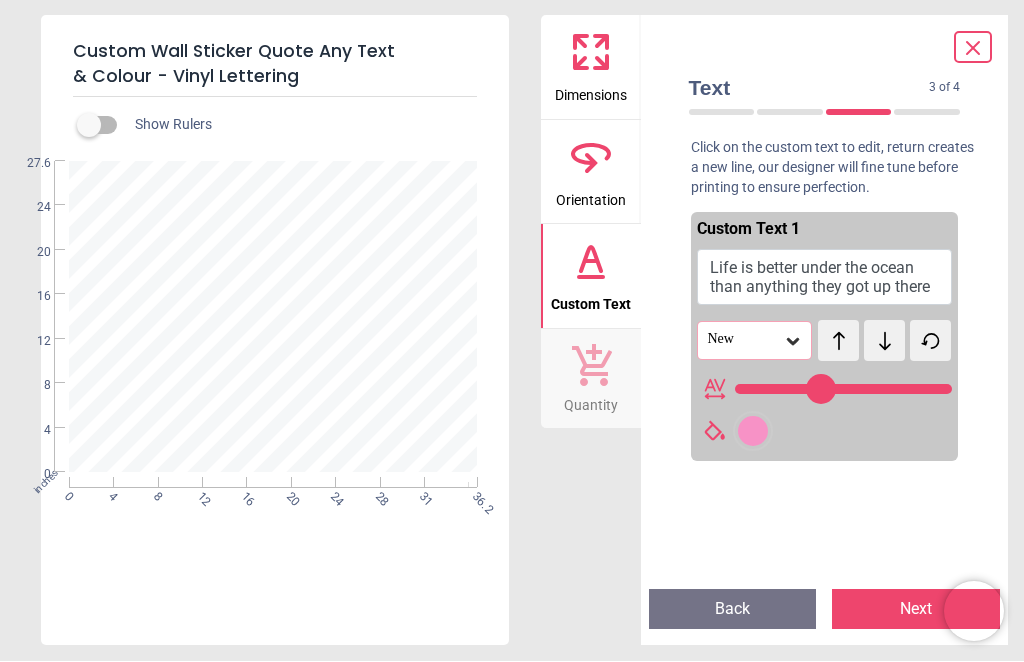 click 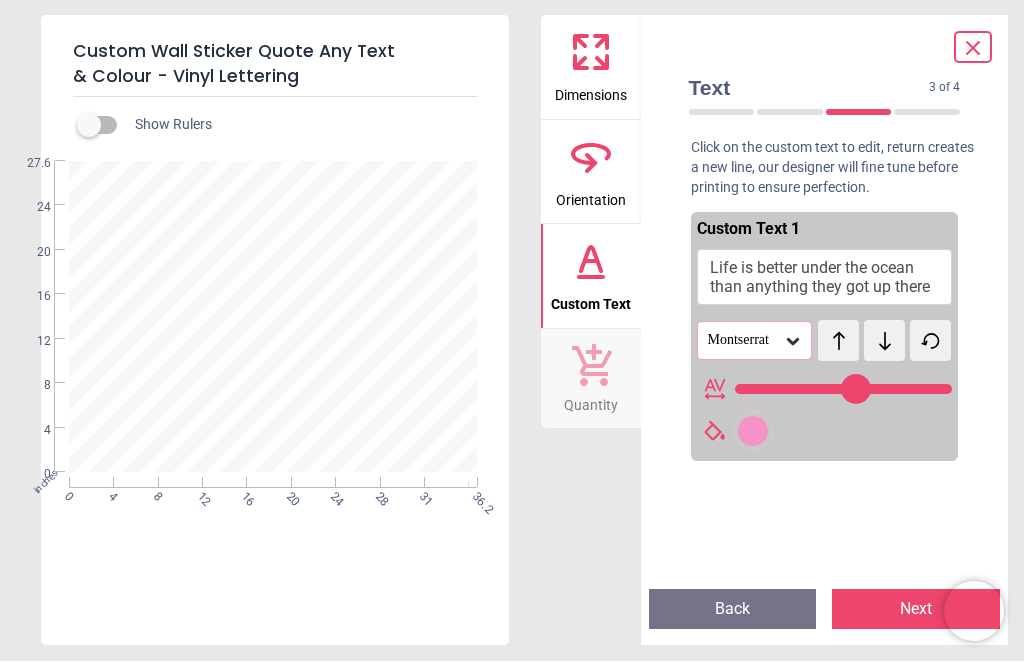 click 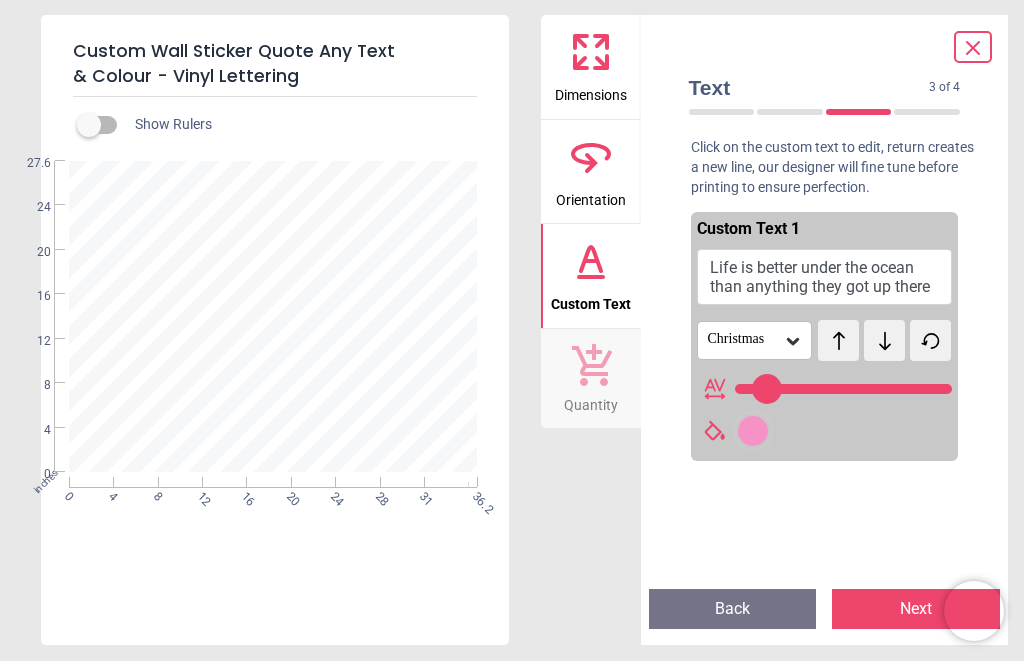 click 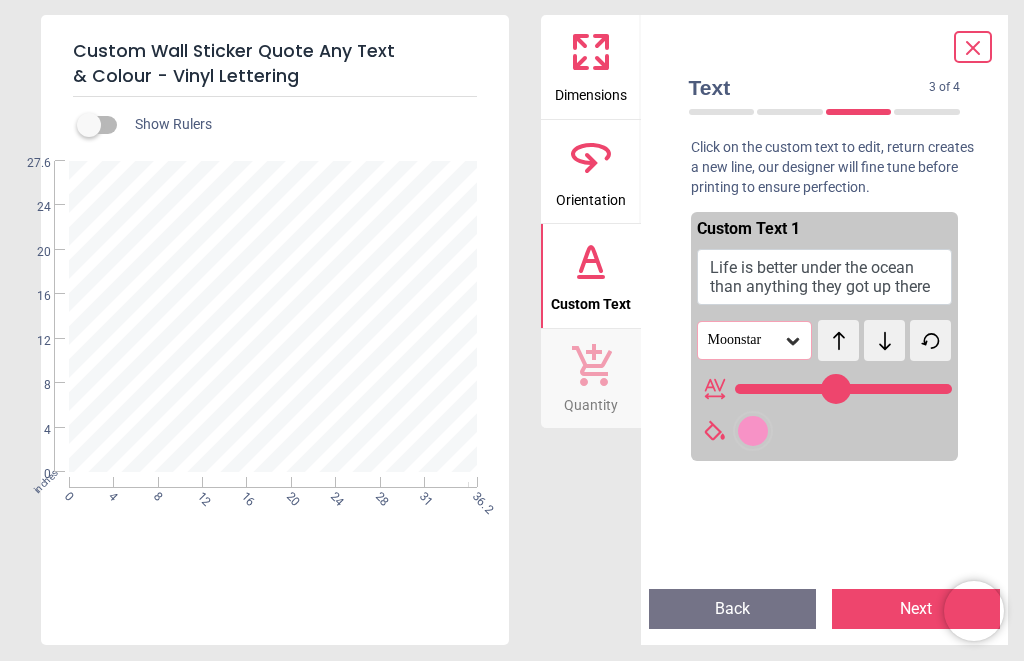 click 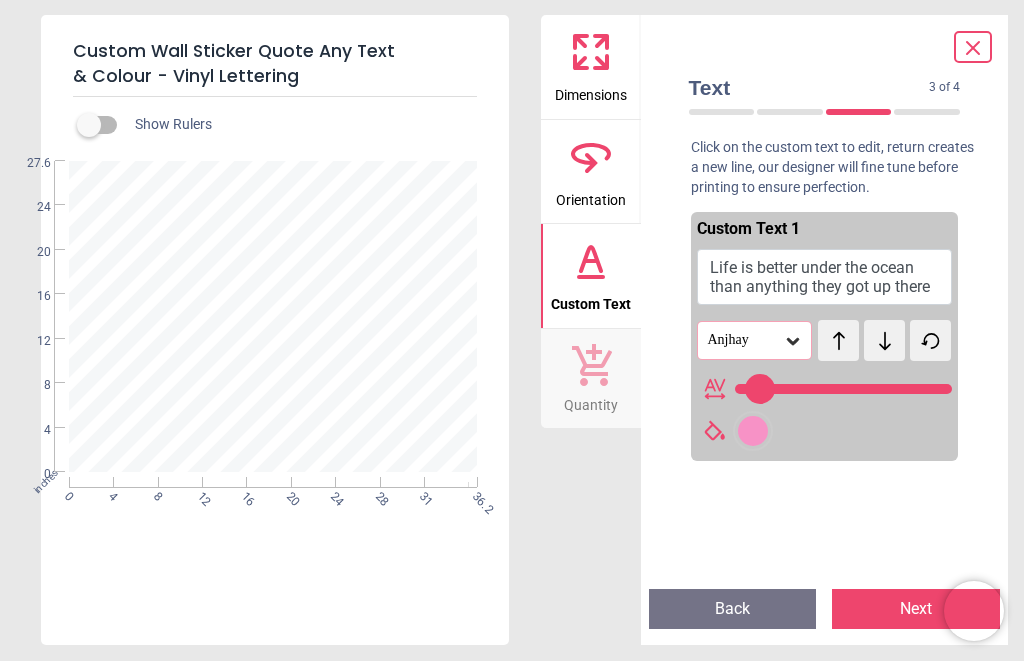 click 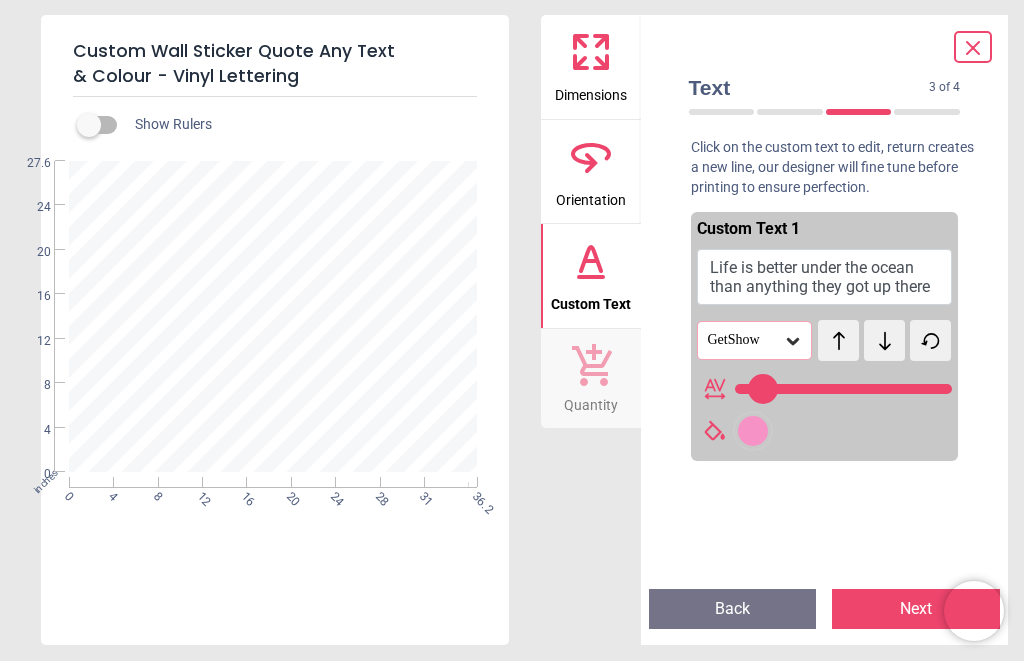 click 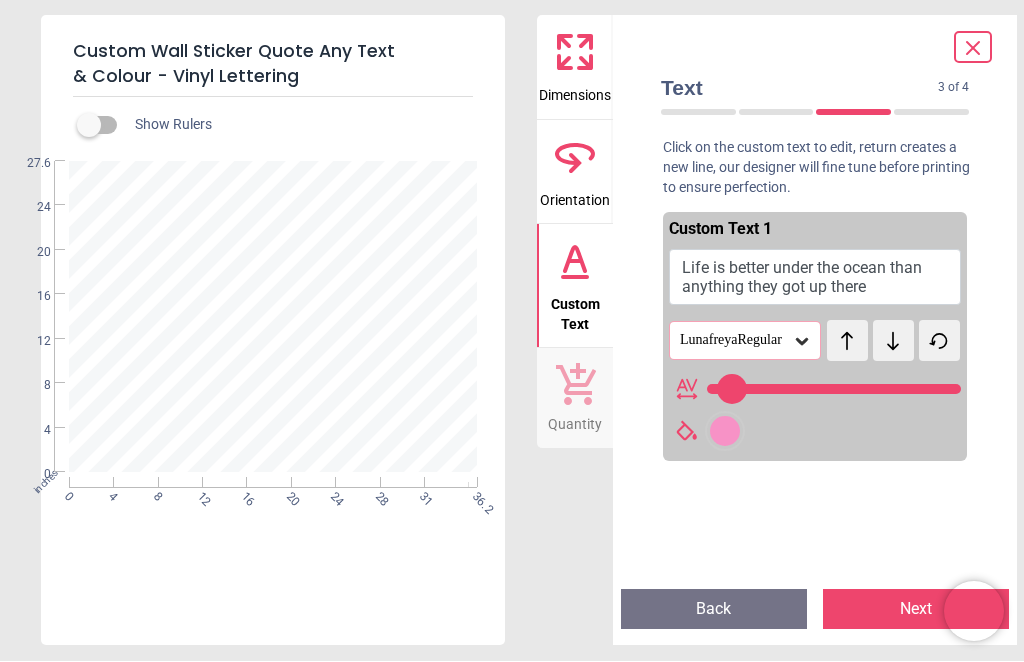click 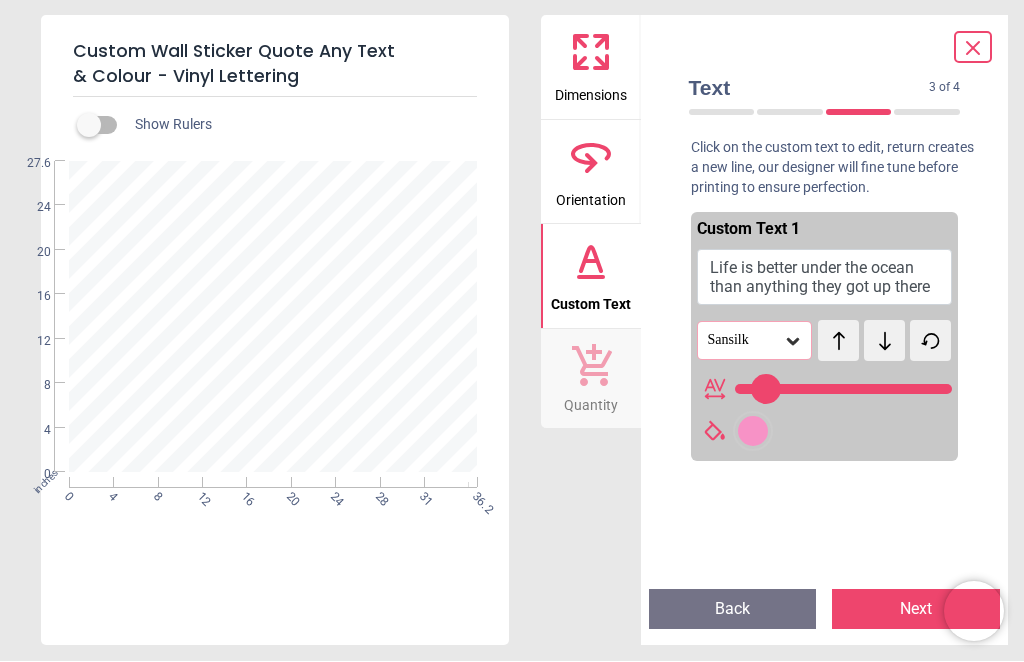 click 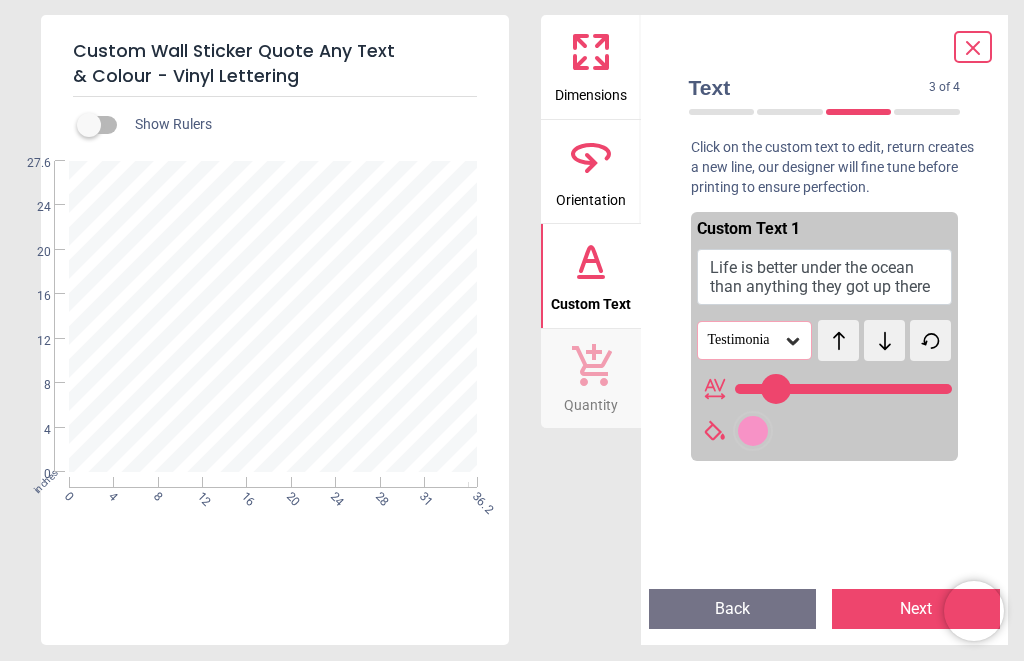 click 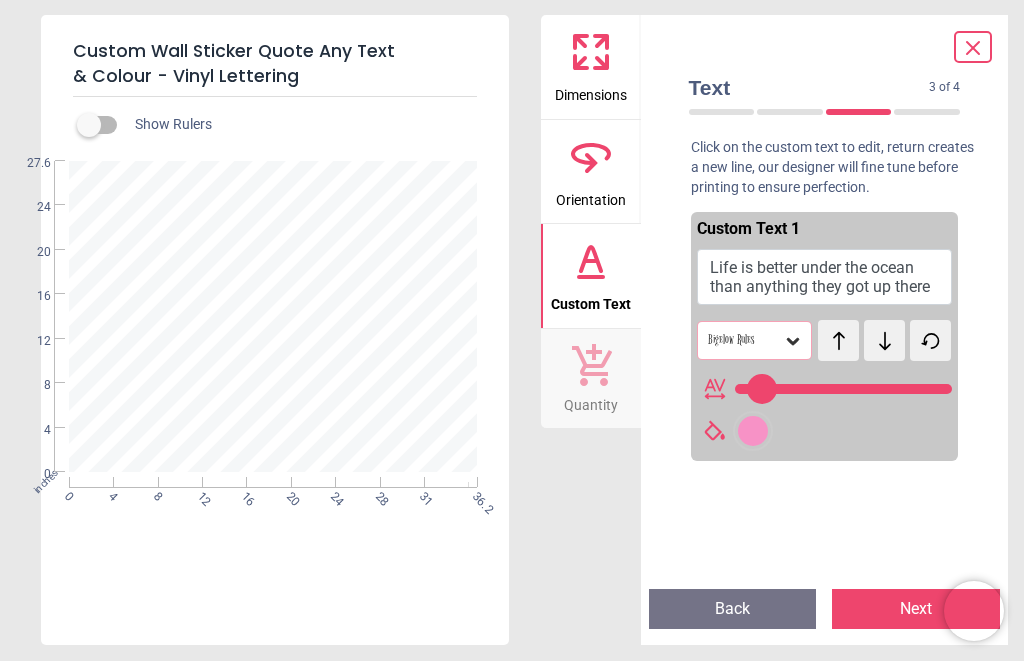 click 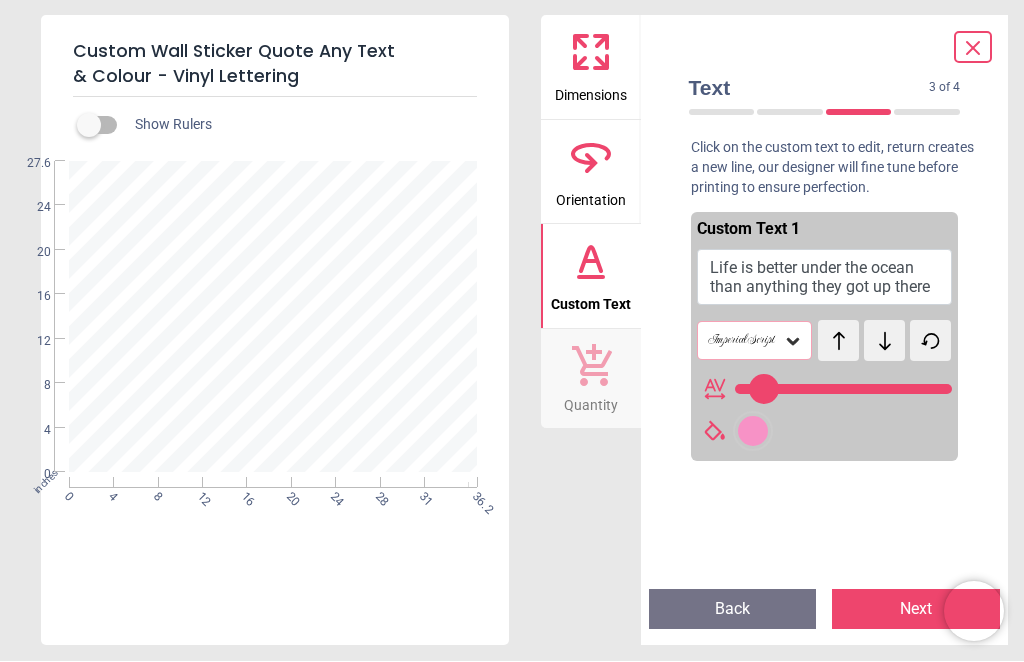 click 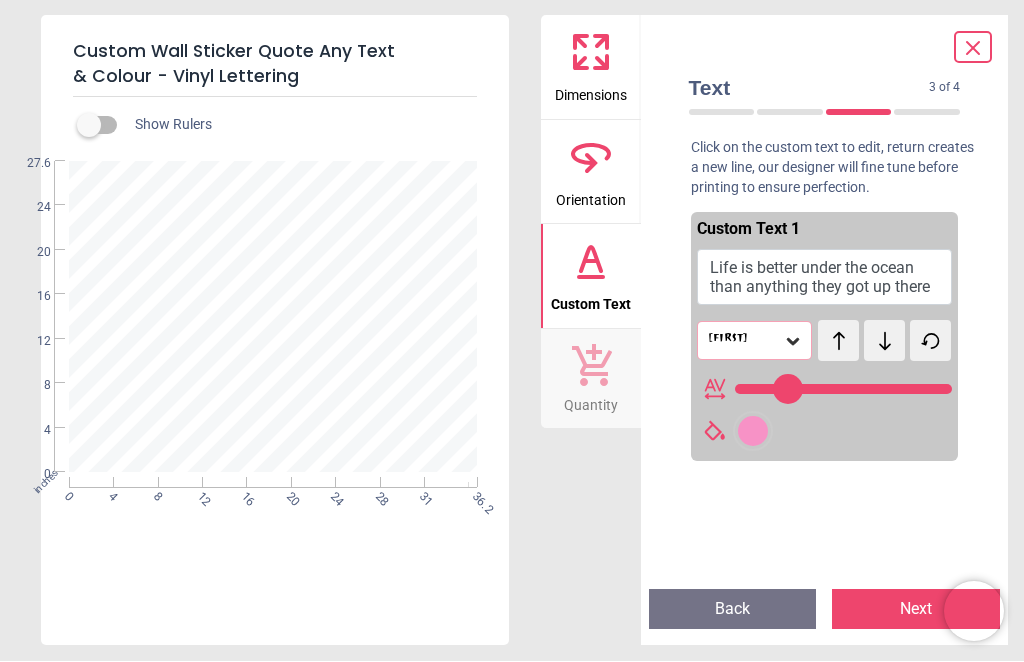 click 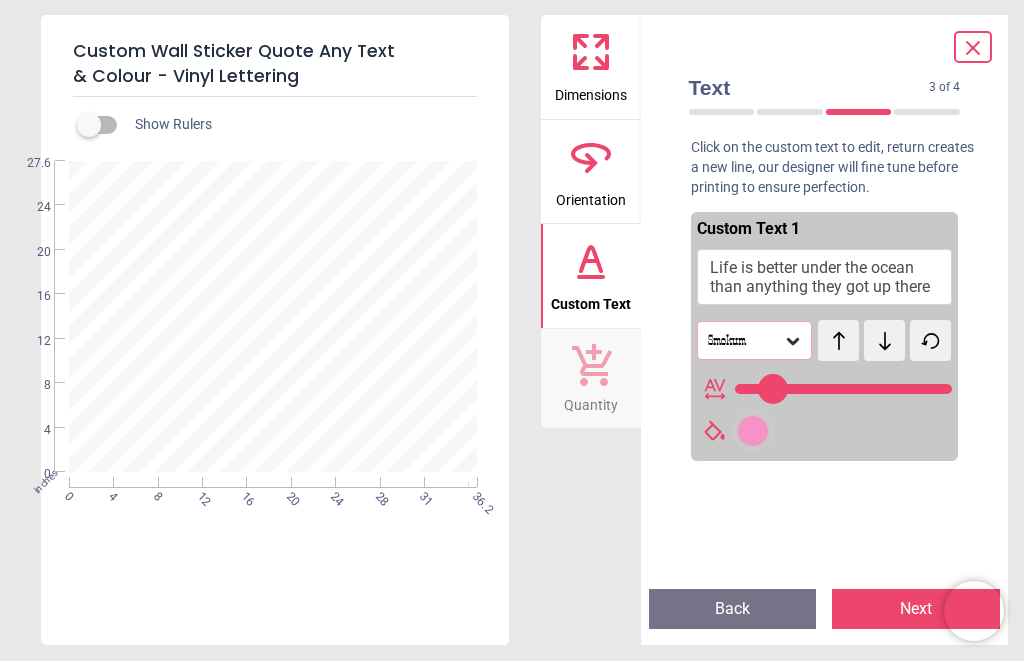click 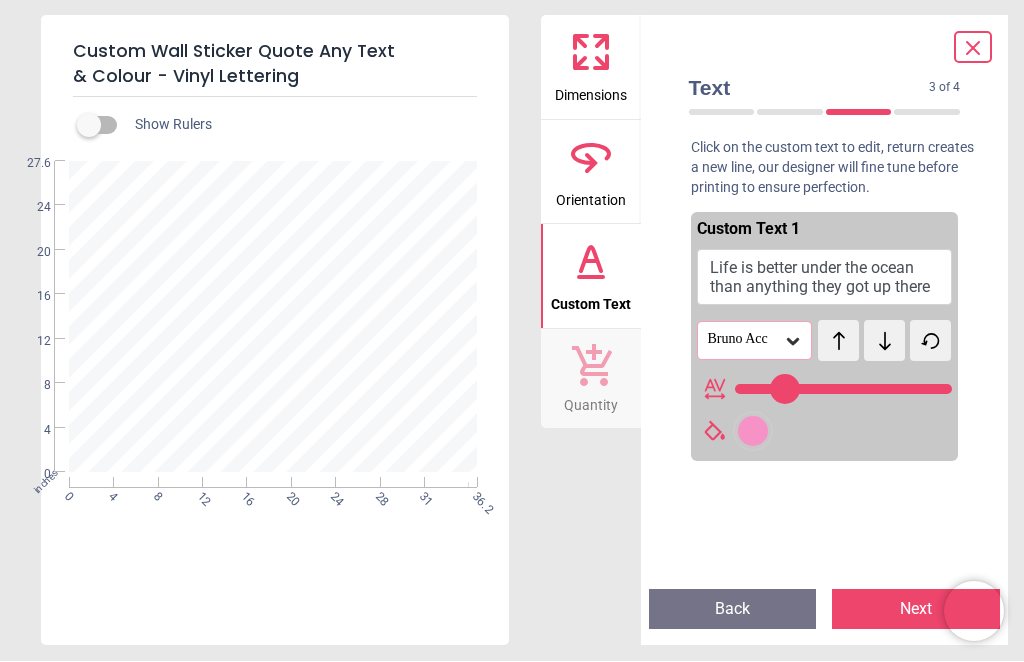 click 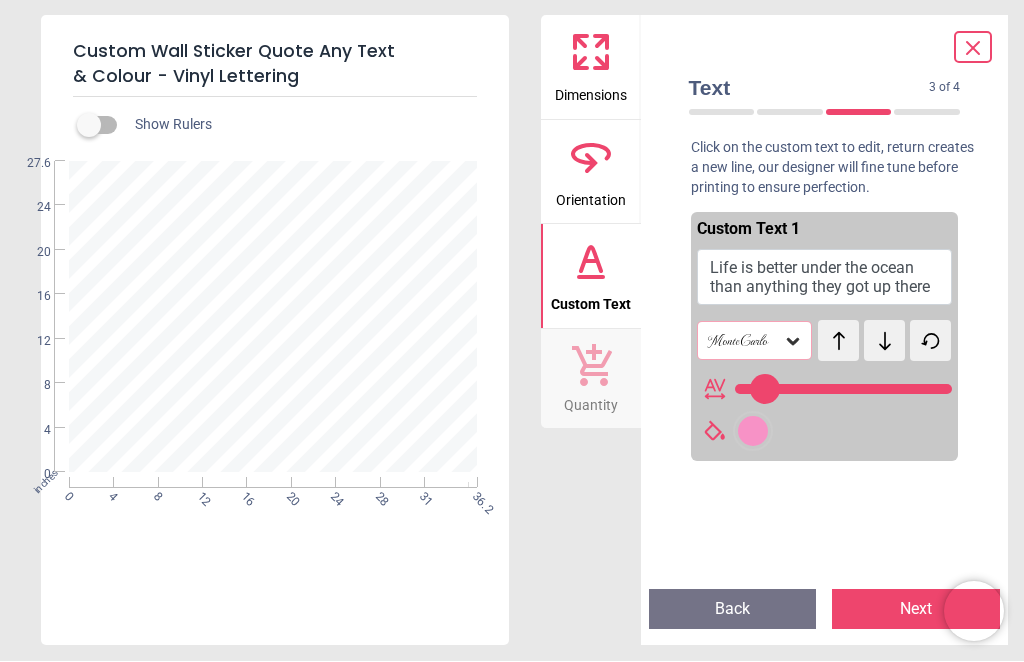 click 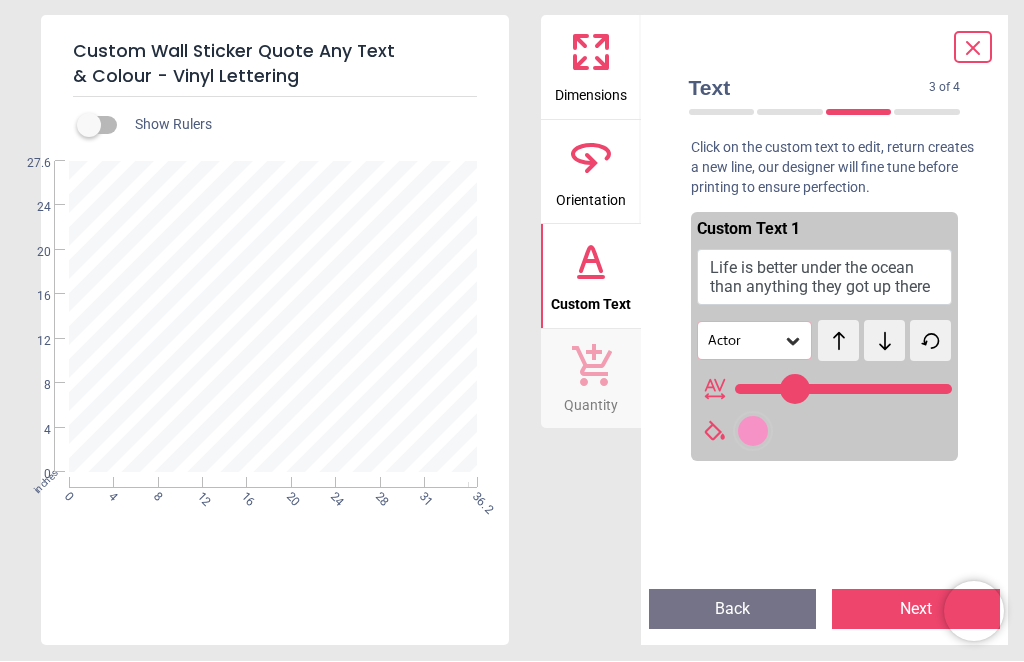 click 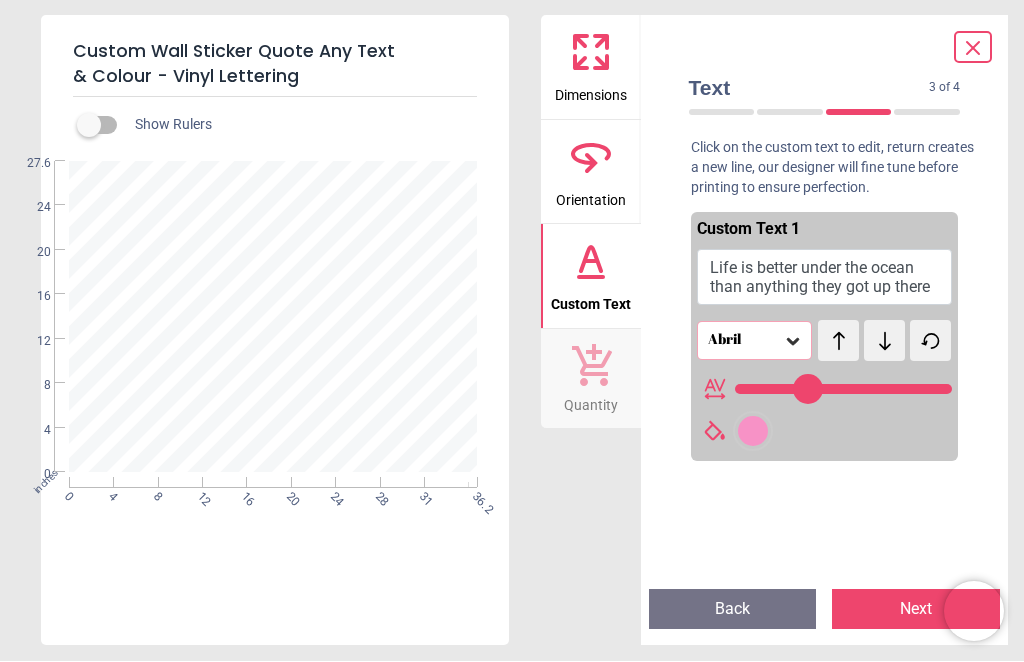 click 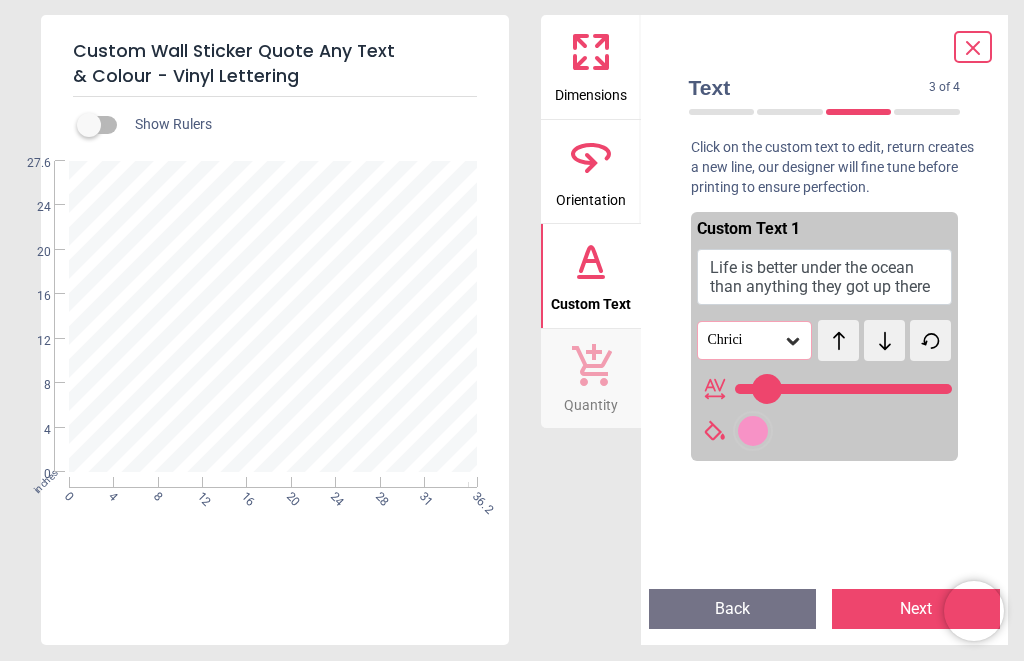 click 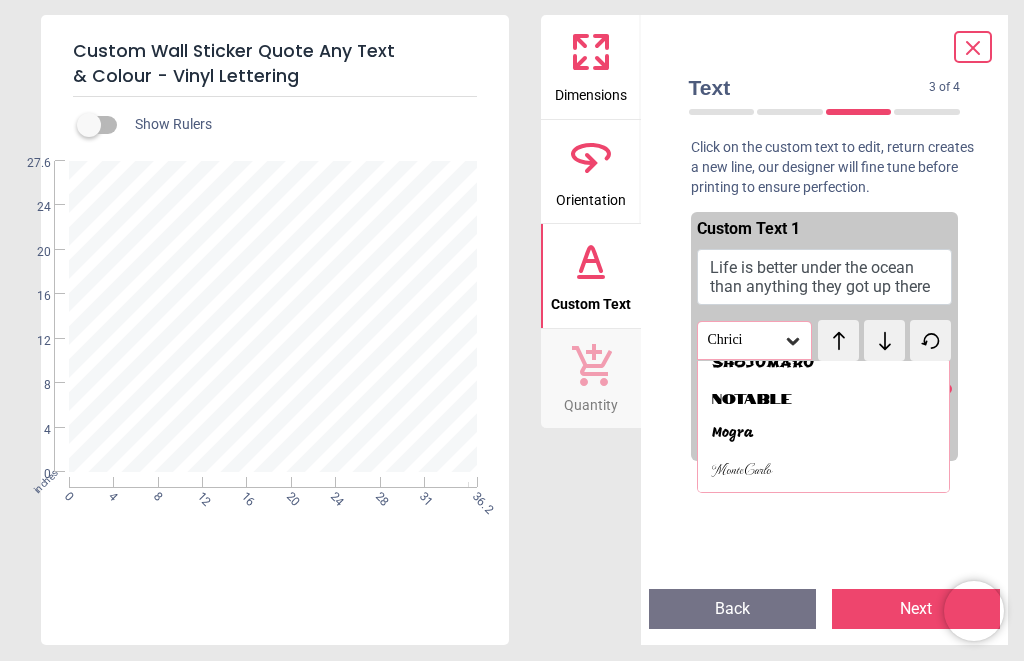 scroll, scrollTop: 1686, scrollLeft: 0, axis: vertical 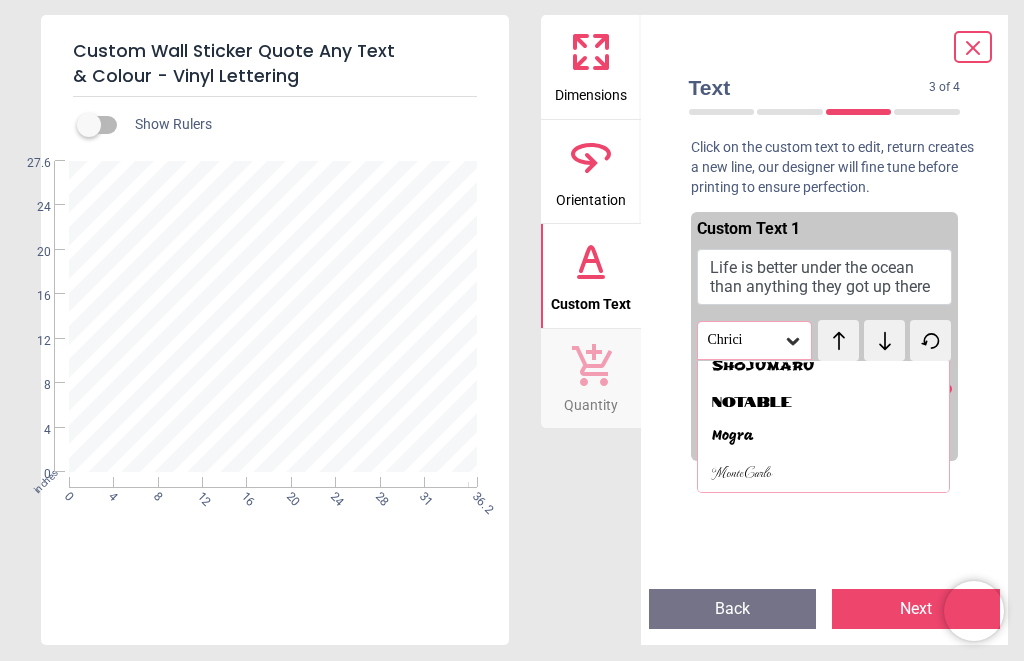 click on "MonteCarlo" at bounding box center [741, 474] 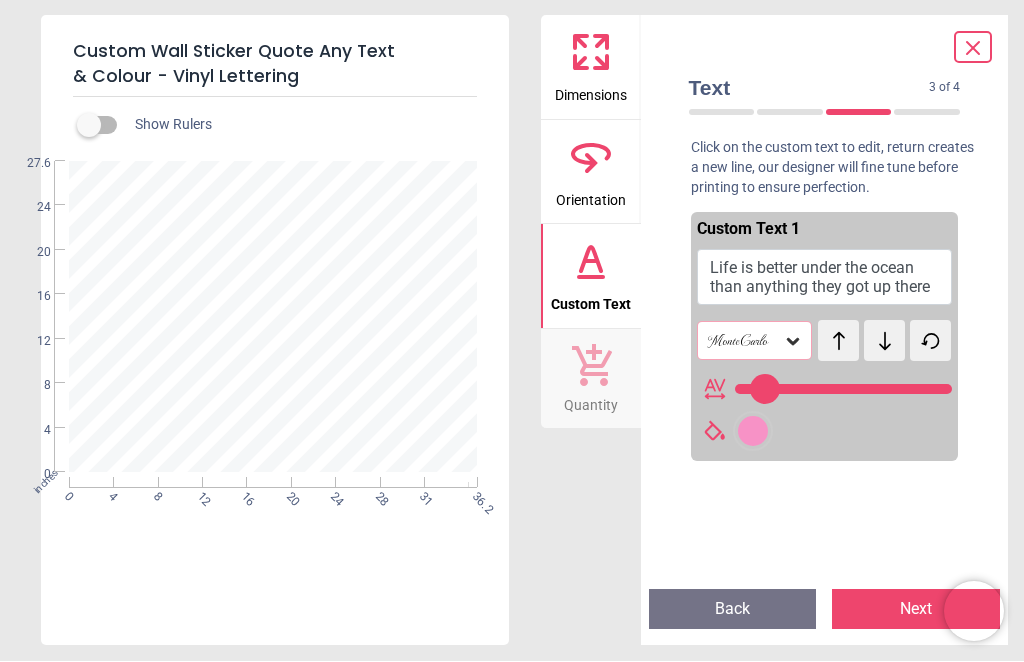 click at bounding box center (753, 432) 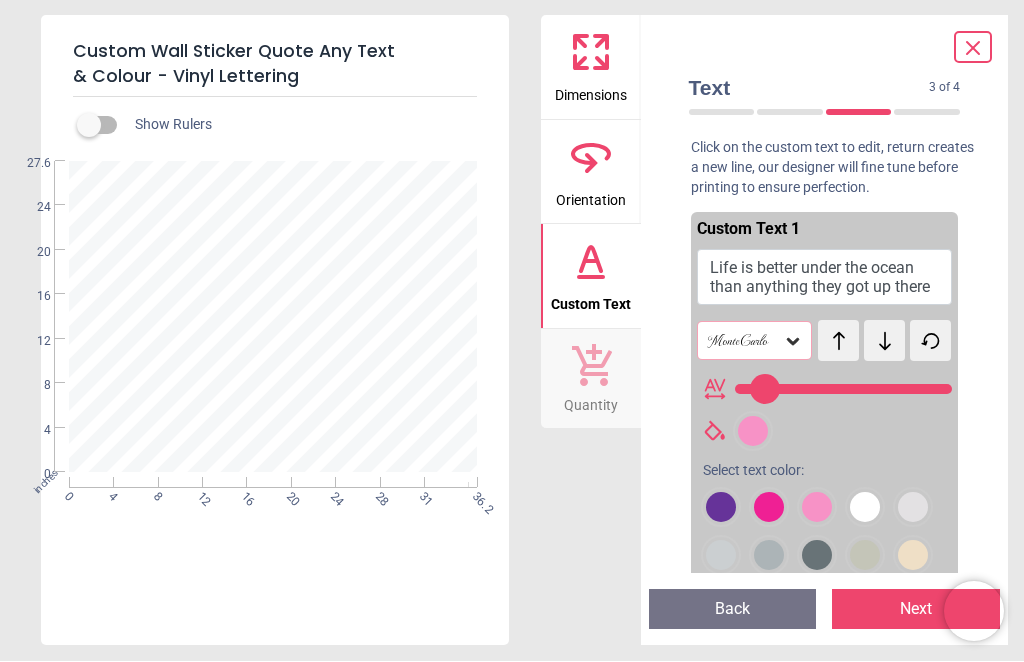 click at bounding box center (721, 508) 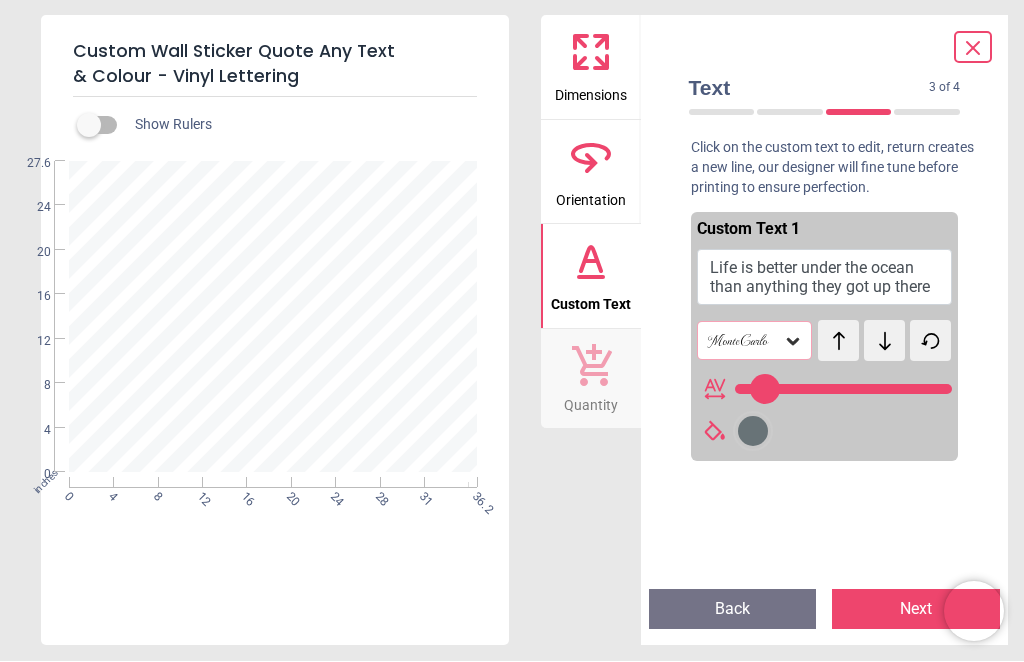 click on "Life is better under the ocean than anything they got up there" at bounding box center (825, 278) 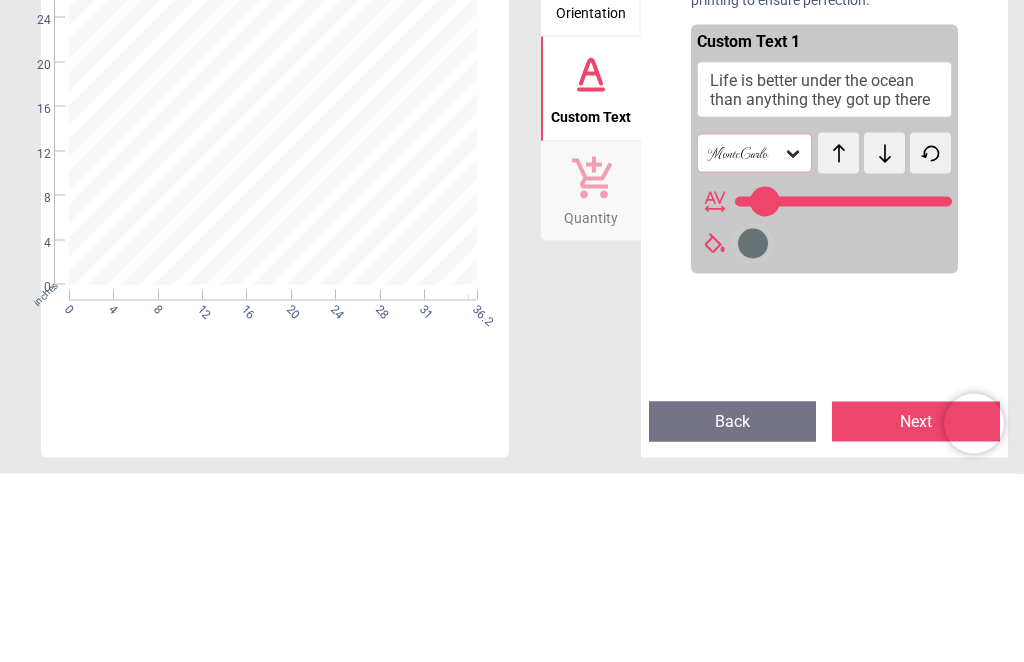 click on "**********" at bounding box center [273, 315] 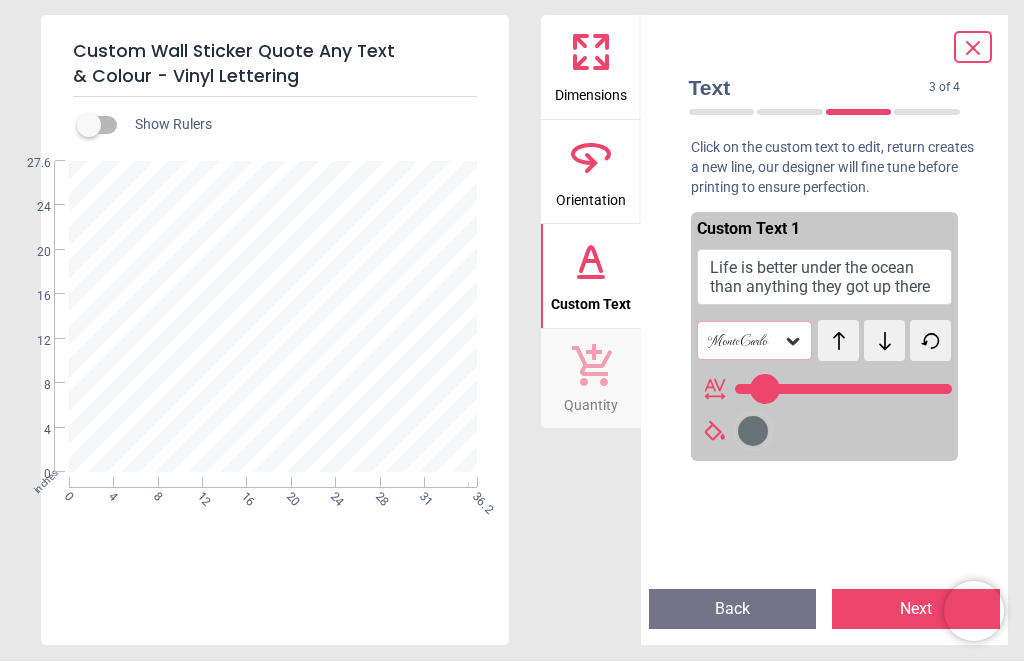 click on "Next" at bounding box center (916, 610) 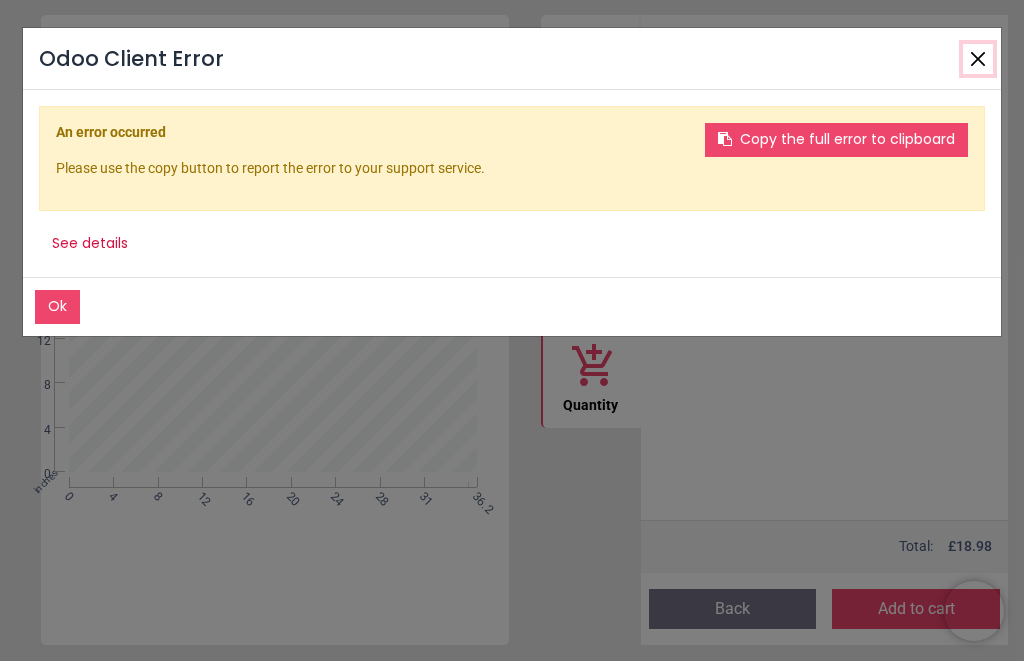 click 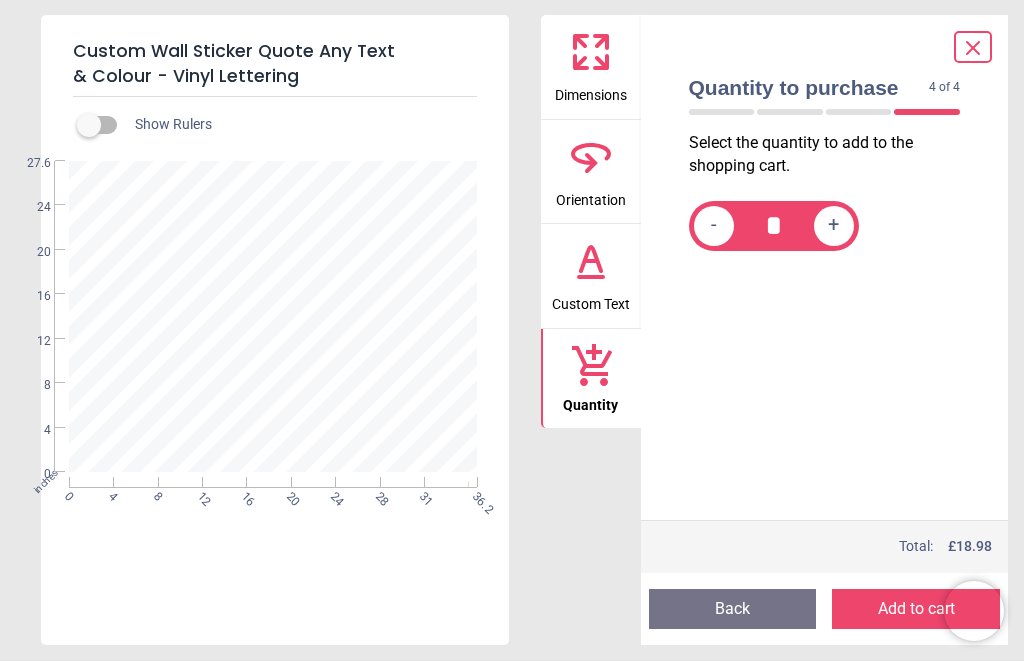 click on "Add to cart" at bounding box center (916, 610) 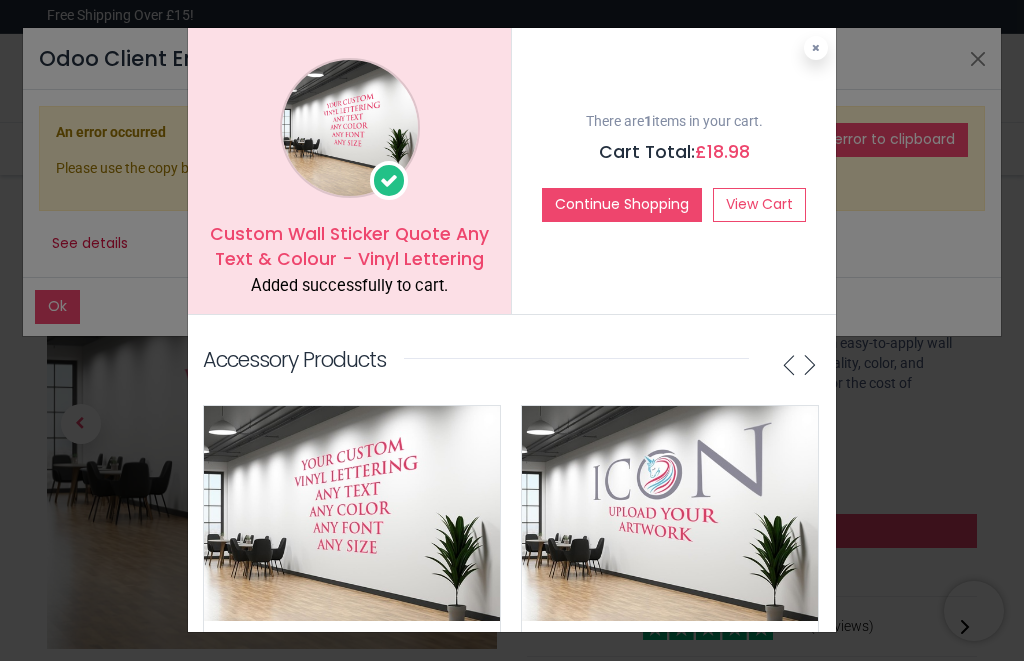 click on "View Cart" at bounding box center [759, 206] 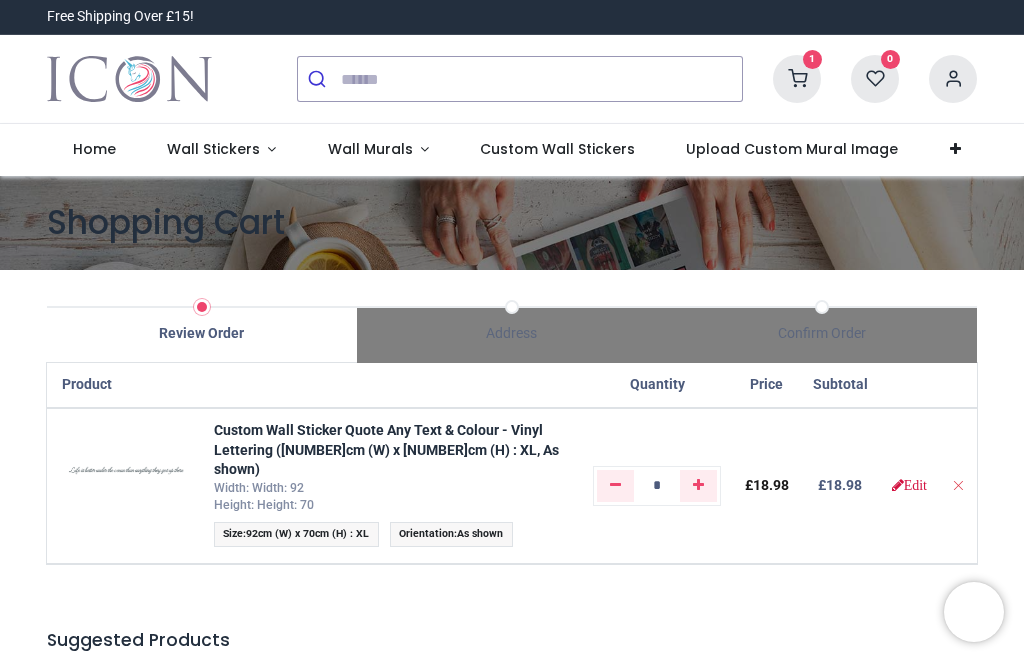 scroll, scrollTop: 0, scrollLeft: 0, axis: both 